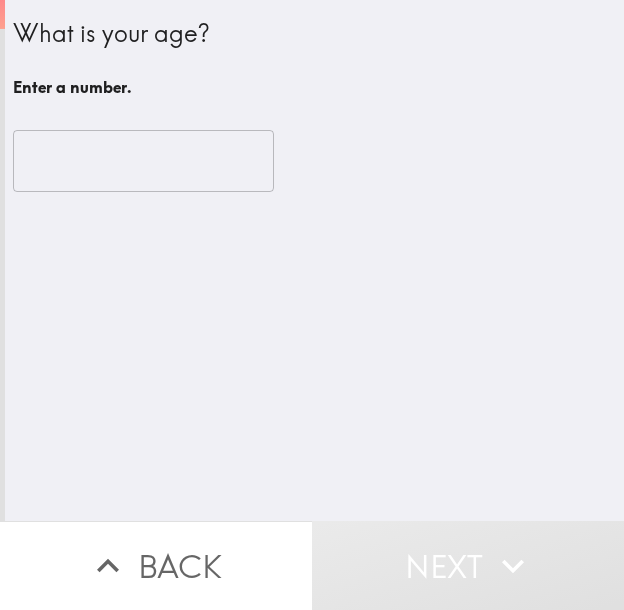 scroll, scrollTop: 0, scrollLeft: 0, axis: both 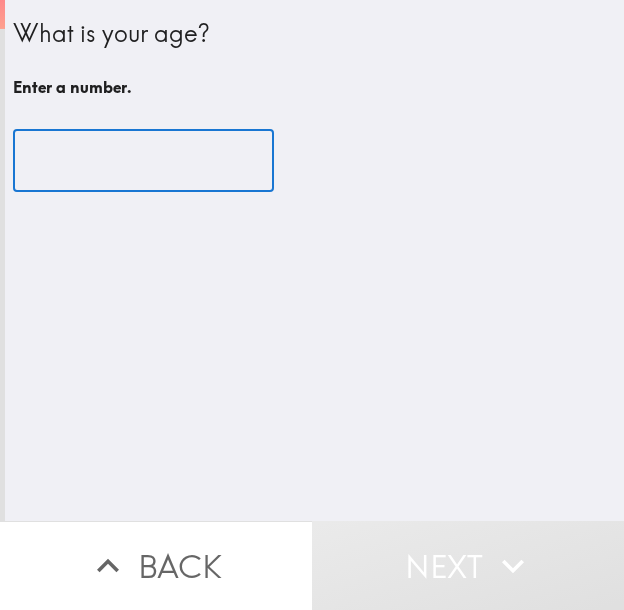 click at bounding box center (143, 161) 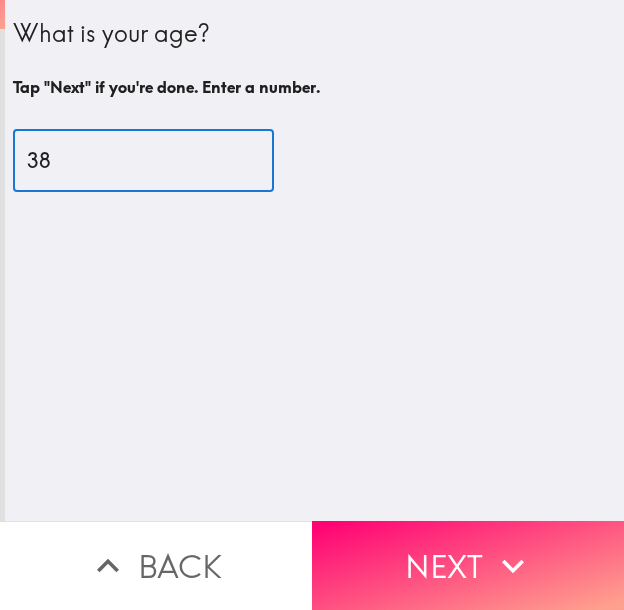type on "38" 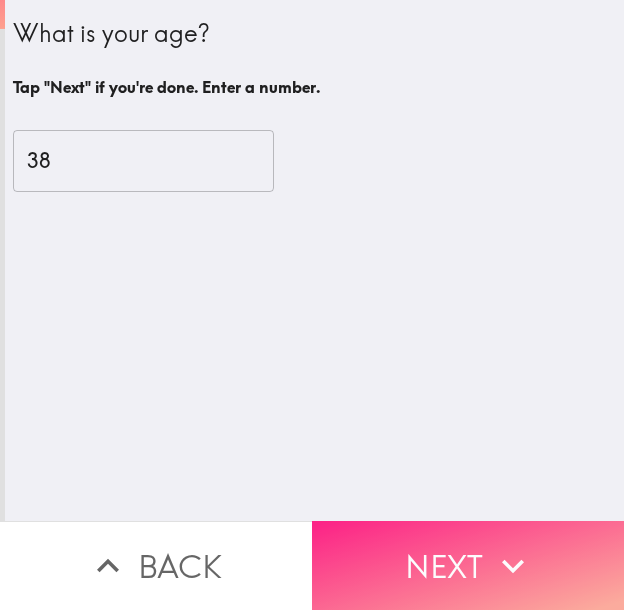 click on "Next" at bounding box center [468, 565] 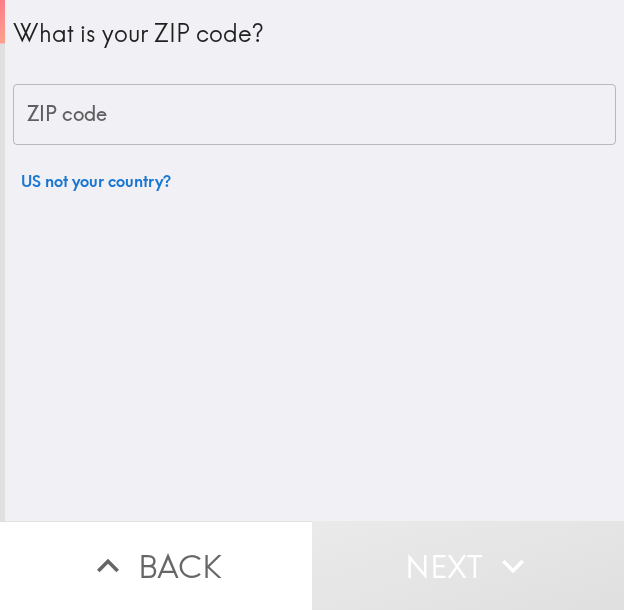 click on "ZIP code" at bounding box center [314, 115] 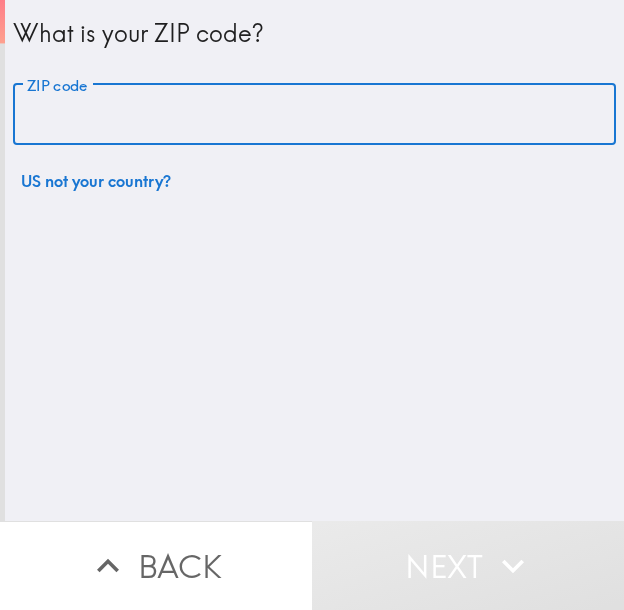 paste on "33602" 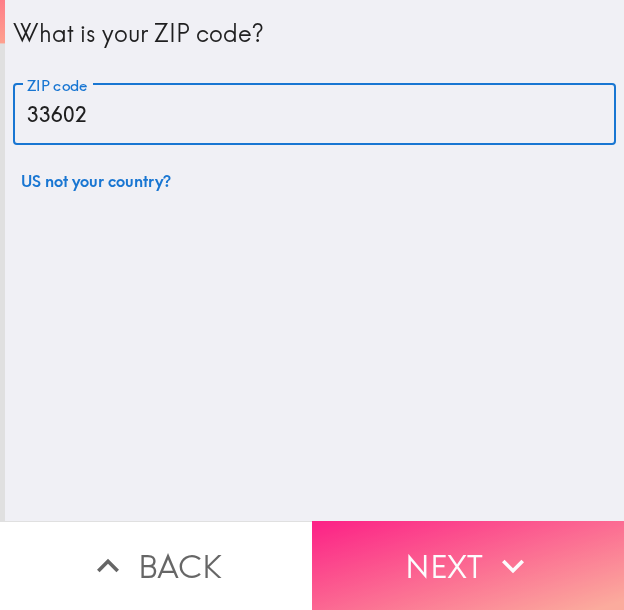 type on "33602" 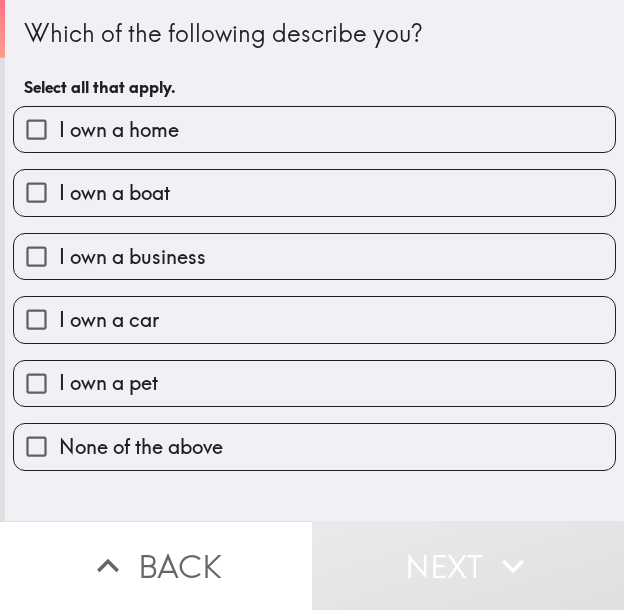 click on "I own a business" at bounding box center (314, 256) 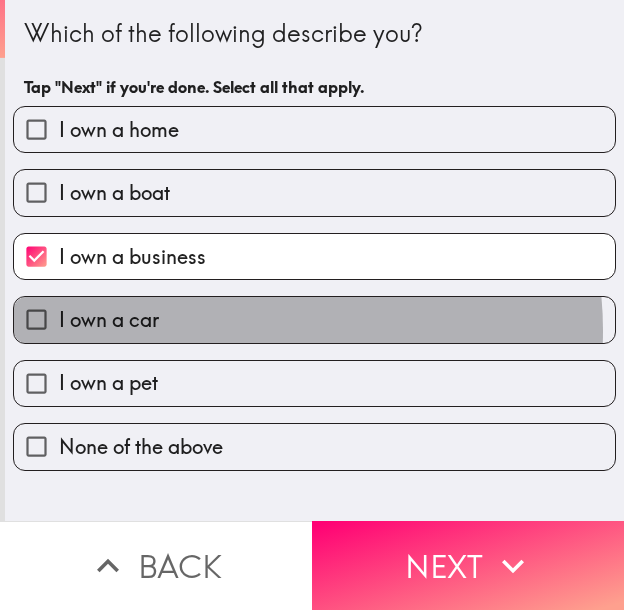 click on "I own a car" at bounding box center (314, 319) 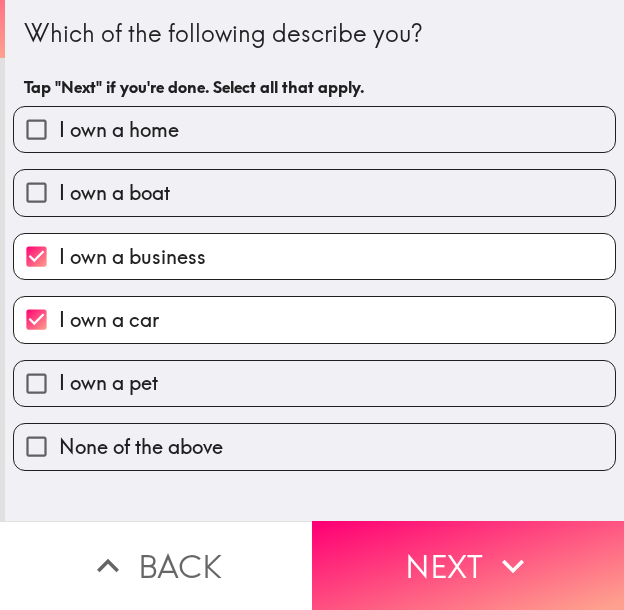 click on "I own a home" at bounding box center [314, 129] 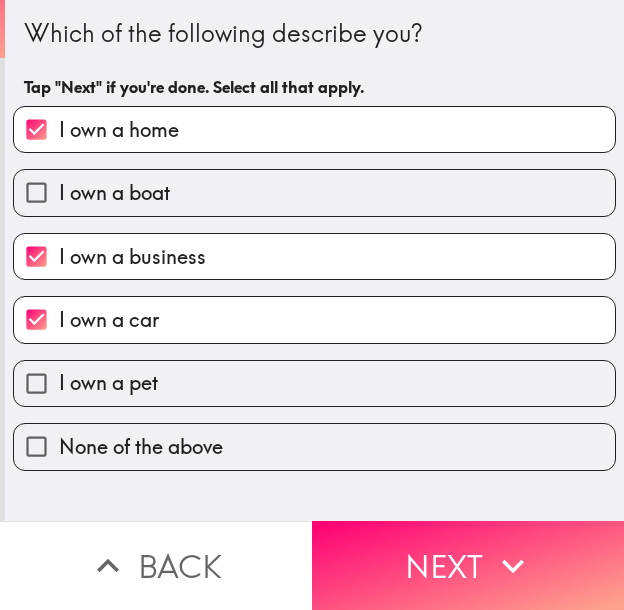 click 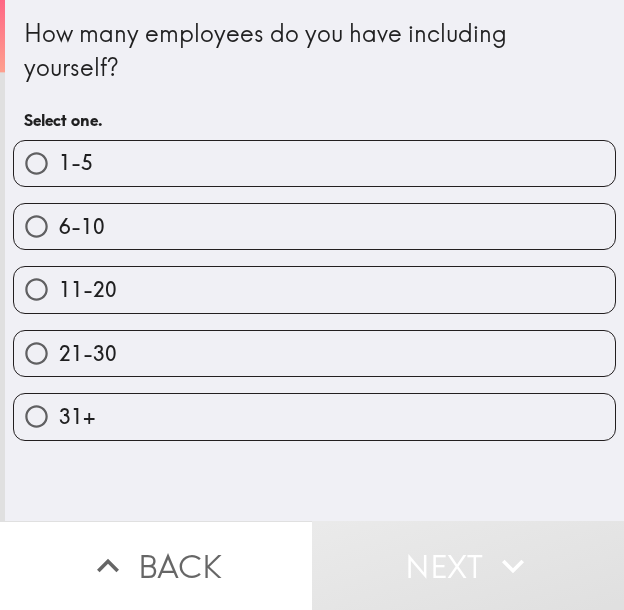 click on "1-5" at bounding box center [314, 163] 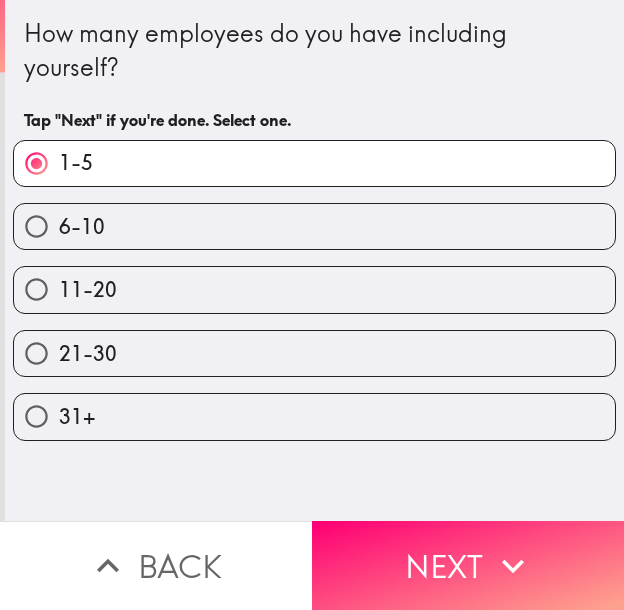 click on "Next" at bounding box center [468, 565] 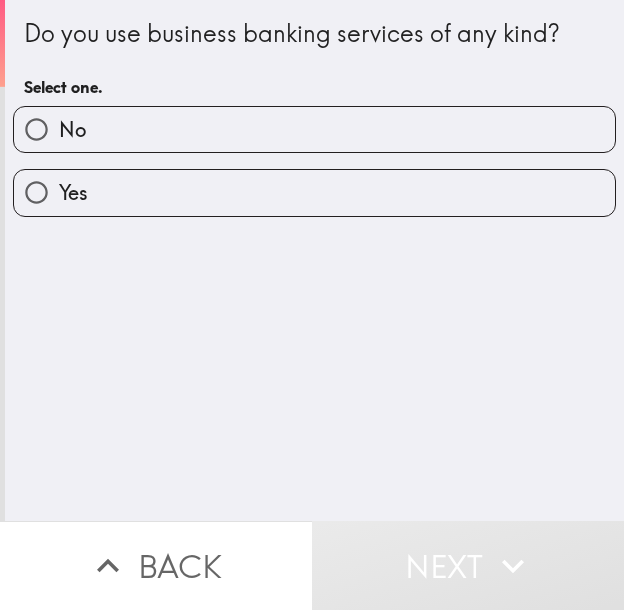 drag, startPoint x: 76, startPoint y: 198, endPoint x: 119, endPoint y: 200, distance: 43.046486 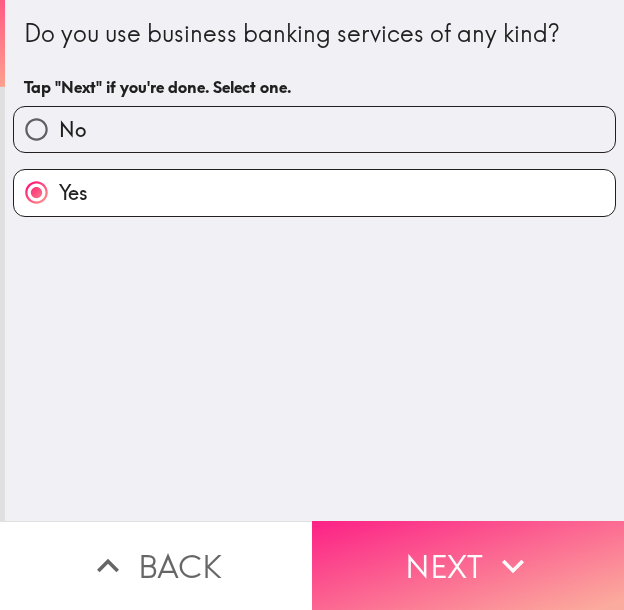 click 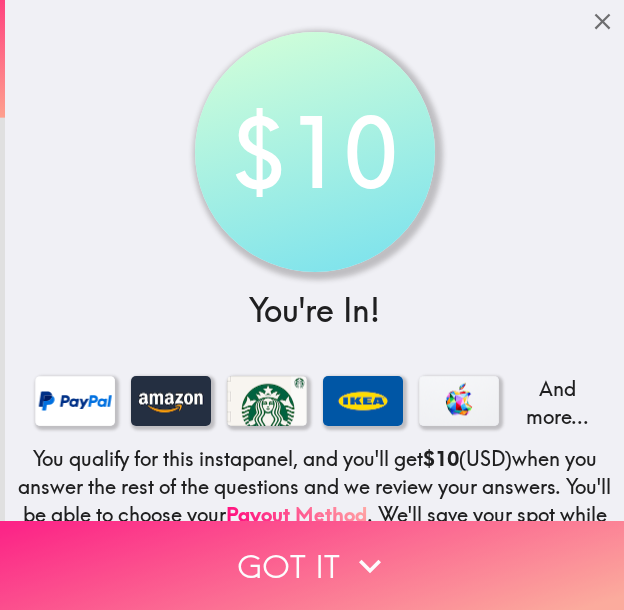 click on "Got it" at bounding box center [312, 565] 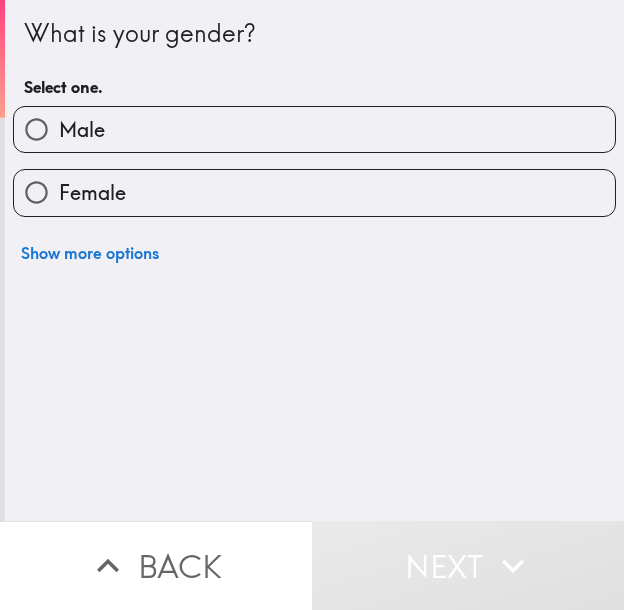 click on "Male" at bounding box center [314, 129] 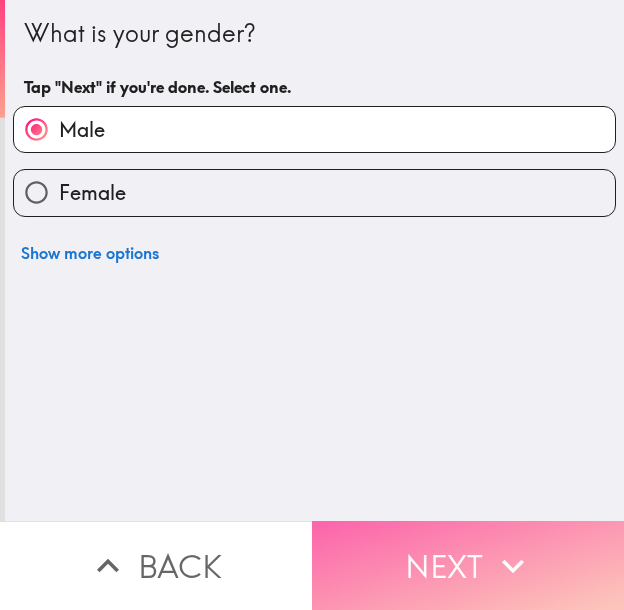 click 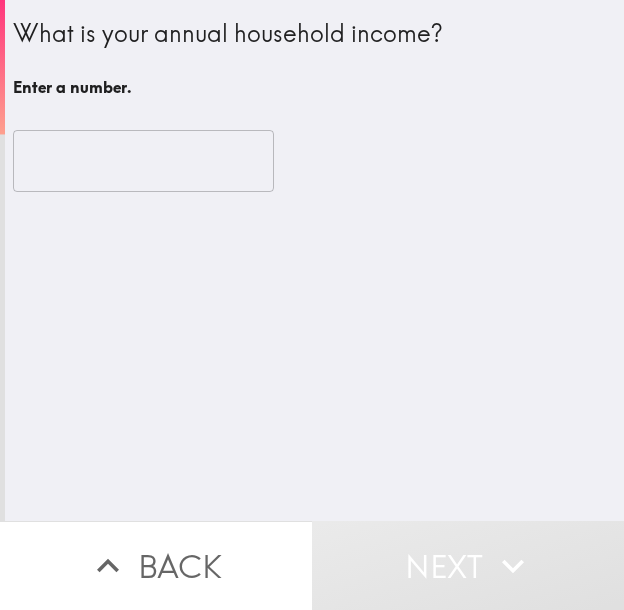 drag, startPoint x: 466, startPoint y: 42, endPoint x: 449, endPoint y: 182, distance: 141.02837 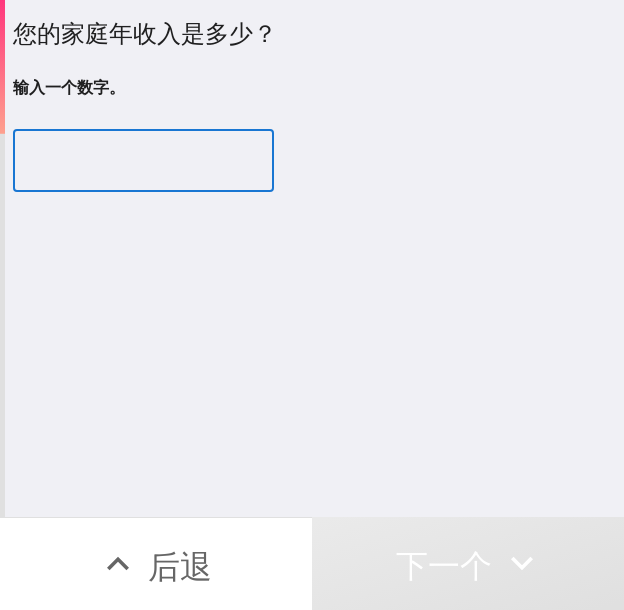 click at bounding box center (143, 161) 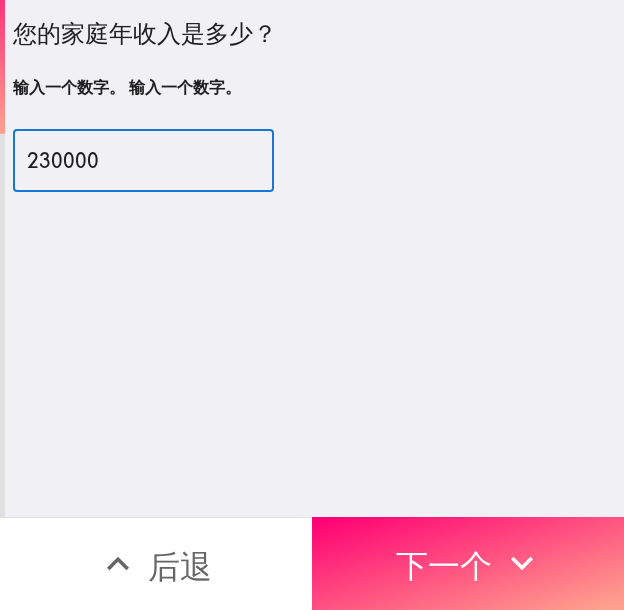 type on "230000" 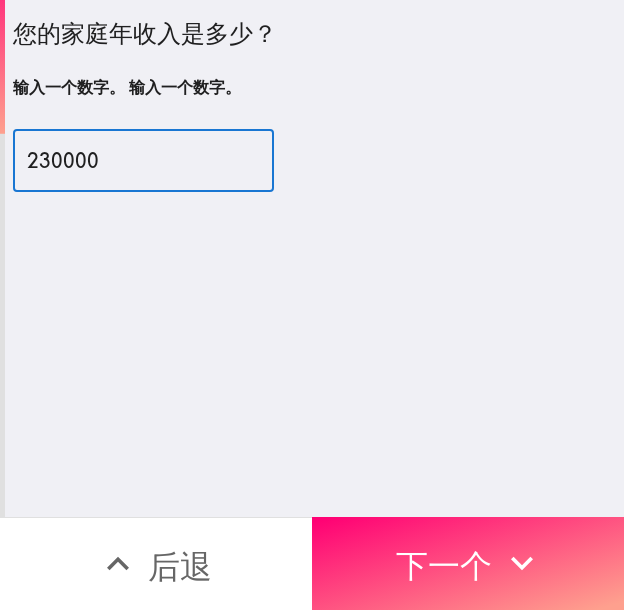drag, startPoint x: 116, startPoint y: 164, endPoint x: -19, endPoint y: 162, distance: 135.01482 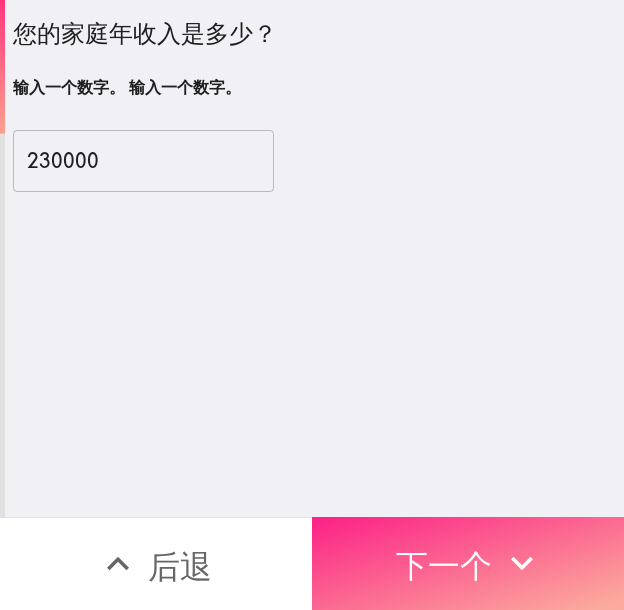 click 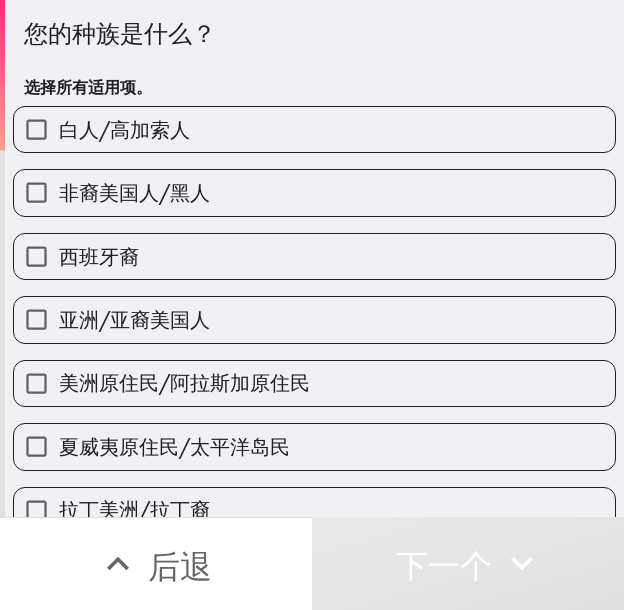 click on "白人/高加索人" at bounding box center (314, 129) 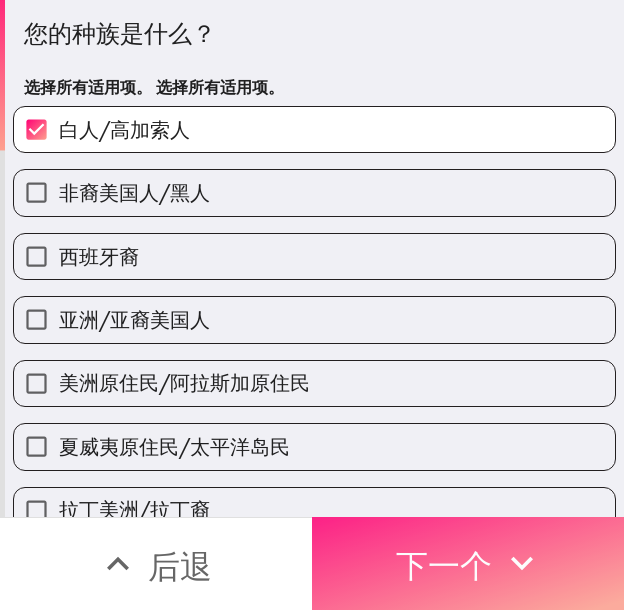click 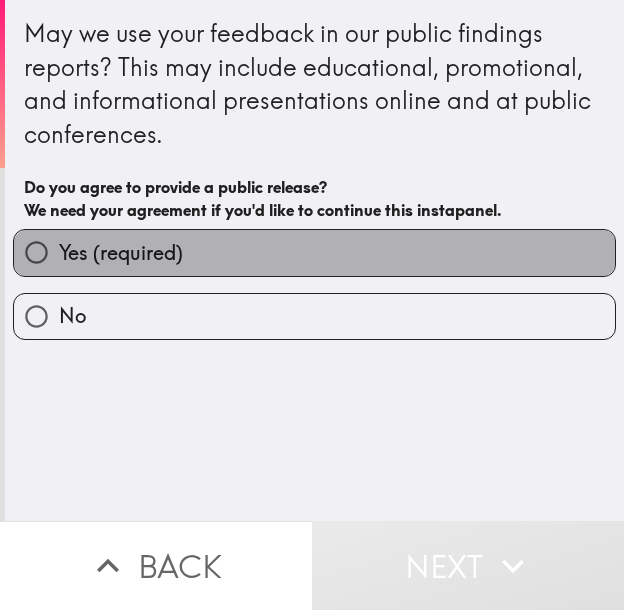 click on "Yes (required)" at bounding box center [314, 252] 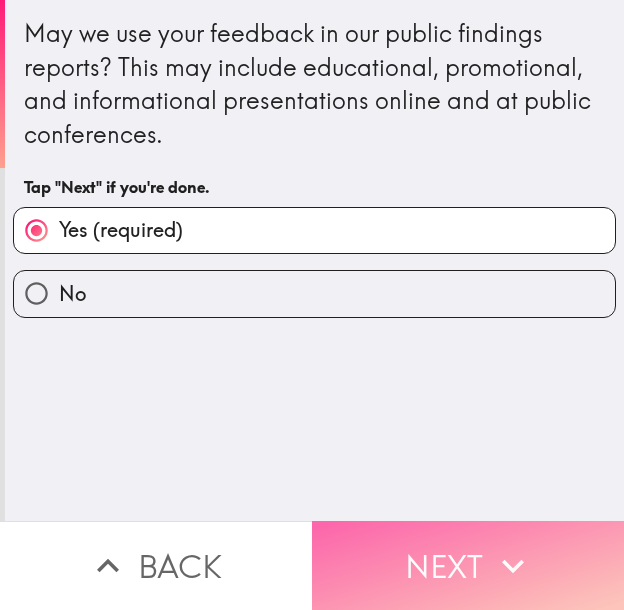 click on "Next" at bounding box center (468, 565) 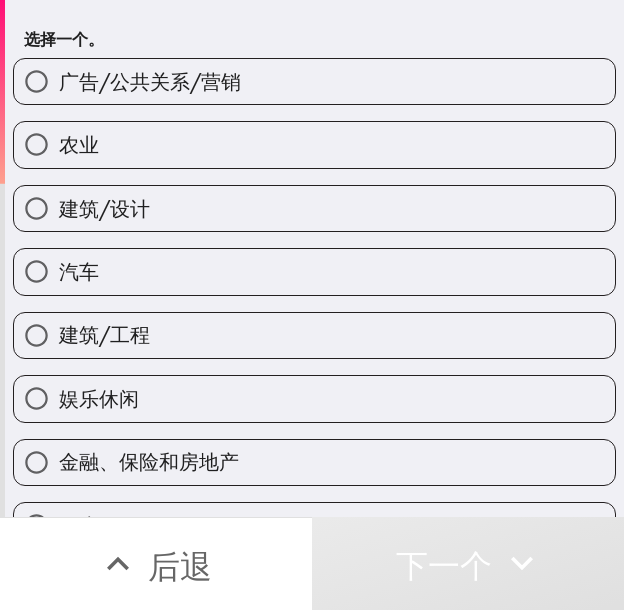 scroll, scrollTop: 300, scrollLeft: 0, axis: vertical 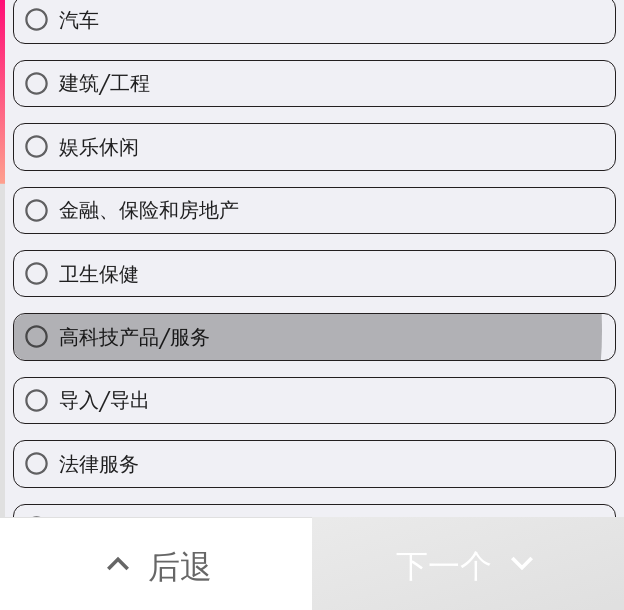 click on "高科技产品/服务" at bounding box center (314, 336) 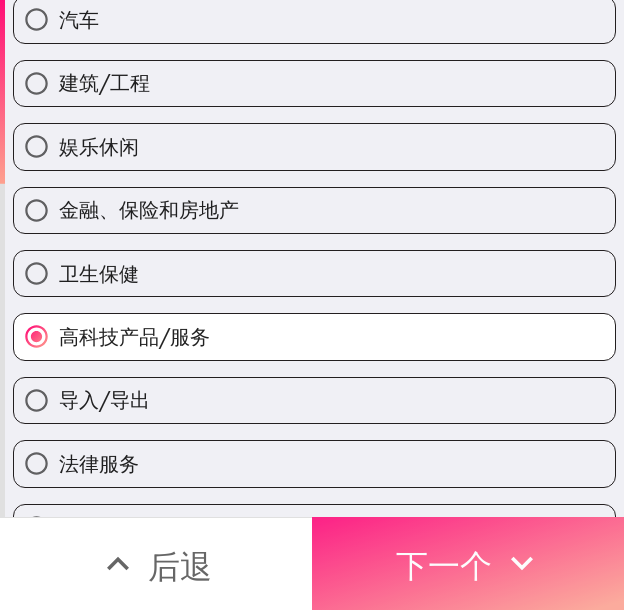 click on "下一个" at bounding box center (444, 563) 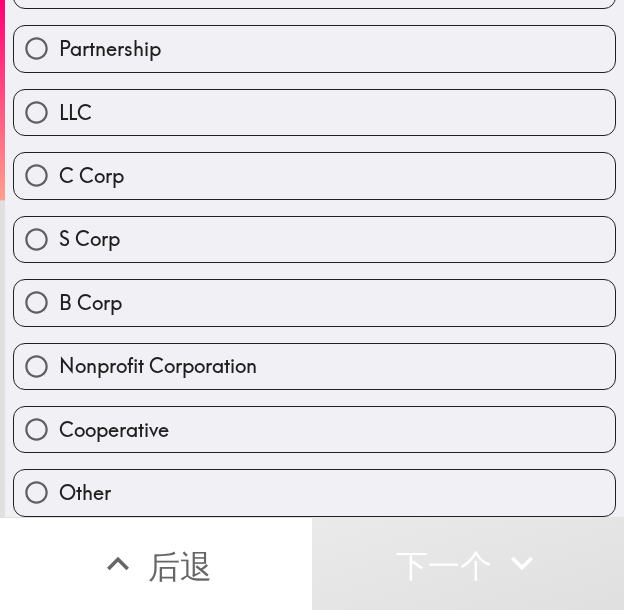 scroll, scrollTop: 0, scrollLeft: 0, axis: both 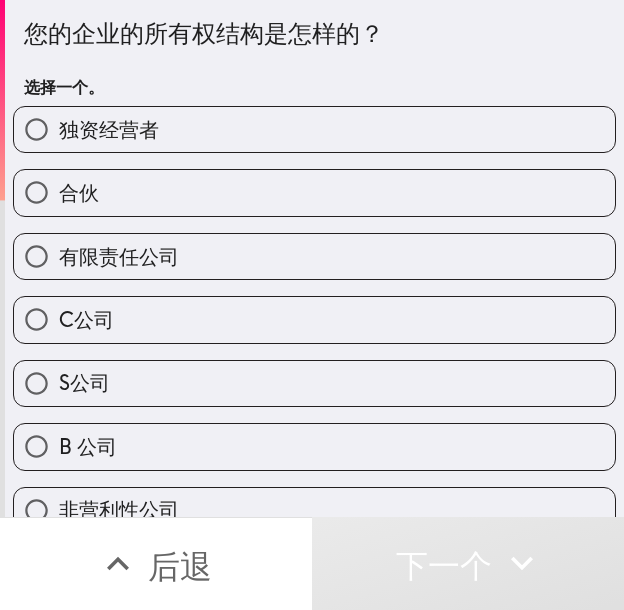 drag, startPoint x: 267, startPoint y: 132, endPoint x: 292, endPoint y: 137, distance: 25.495098 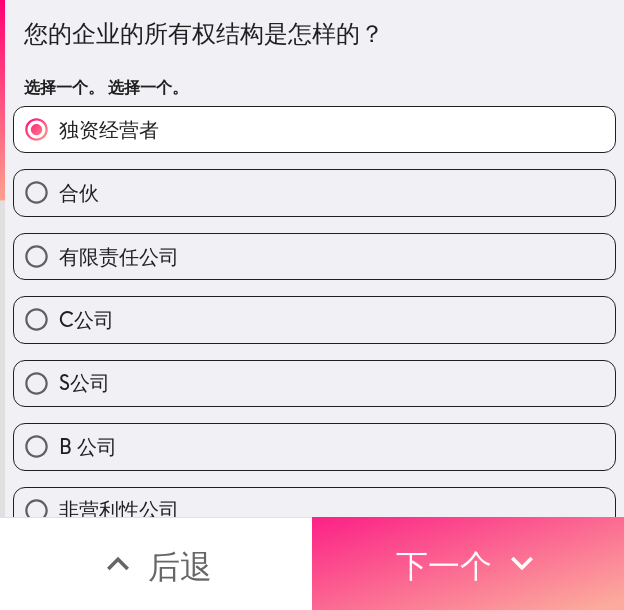 click 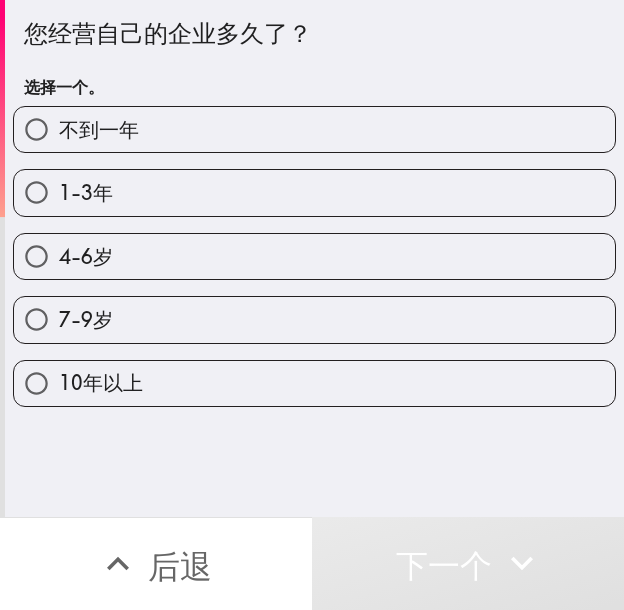 drag, startPoint x: 154, startPoint y: 254, endPoint x: 193, endPoint y: 248, distance: 39.45884 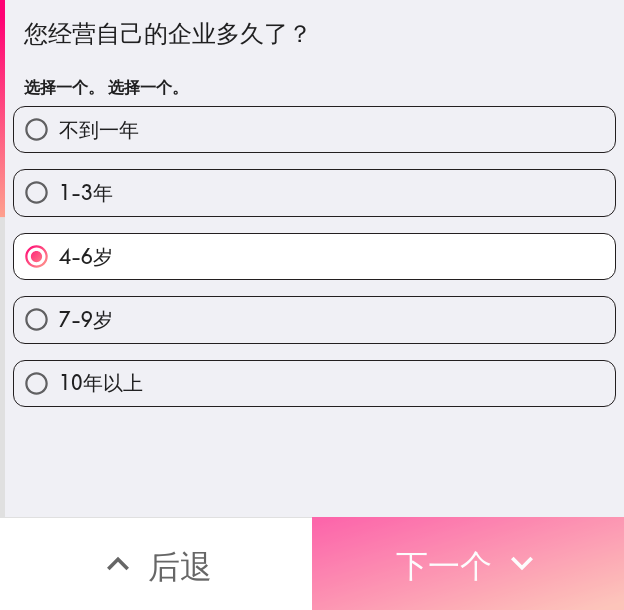 click on "下一个" at bounding box center (444, 566) 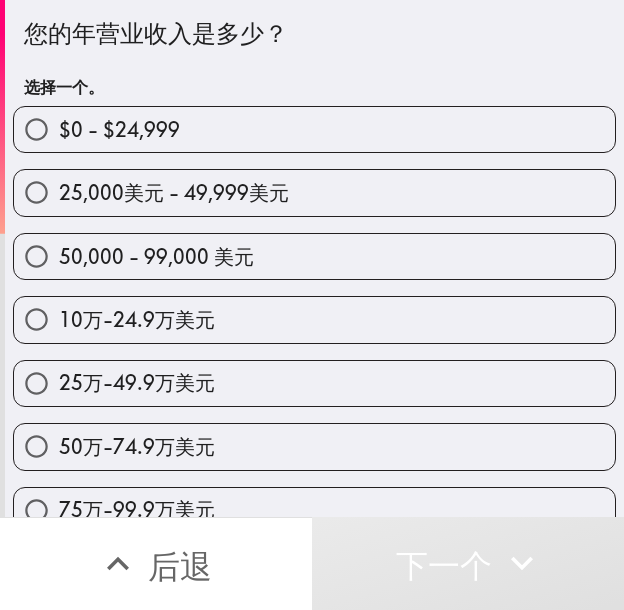 drag, startPoint x: 187, startPoint y: 318, endPoint x: 424, endPoint y: 311, distance: 237.10335 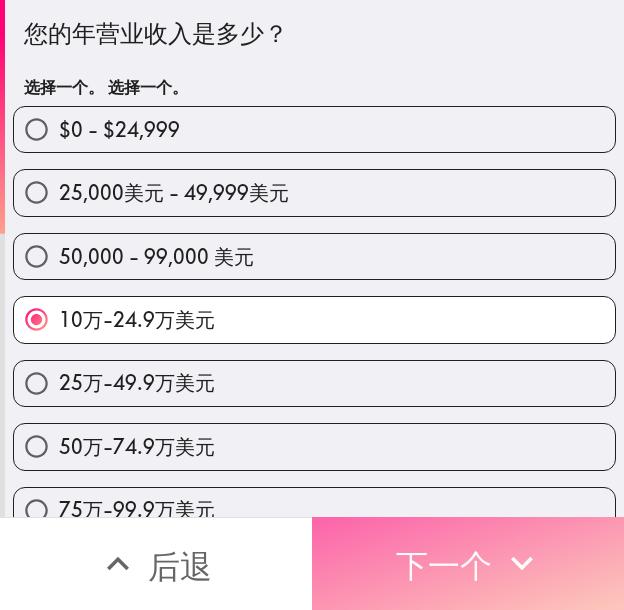 click on "下一个" at bounding box center (468, 563) 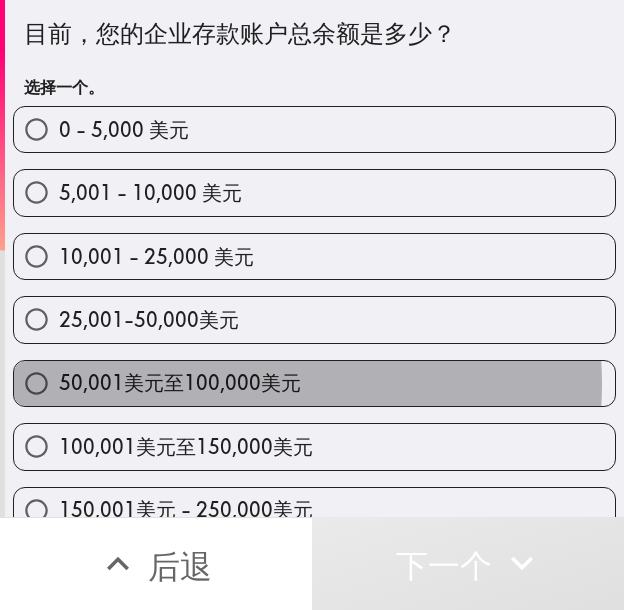 drag, startPoint x: 233, startPoint y: 384, endPoint x: 582, endPoint y: 396, distance: 349.20624 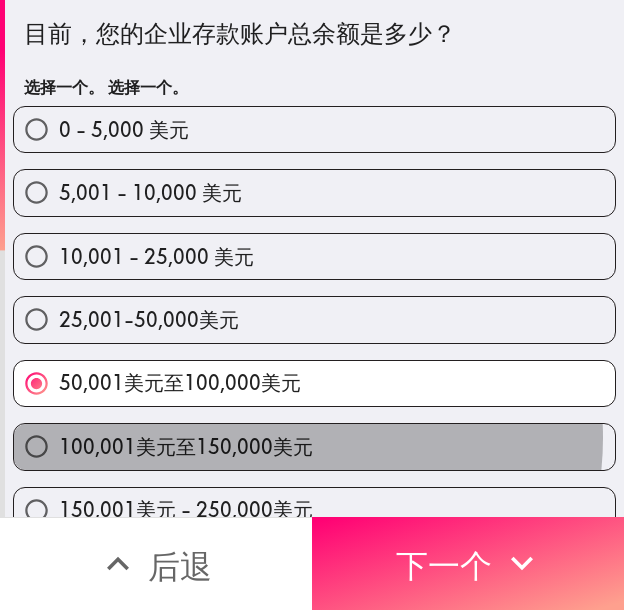 click on "100,001美元至150,000美元" at bounding box center (186, 446) 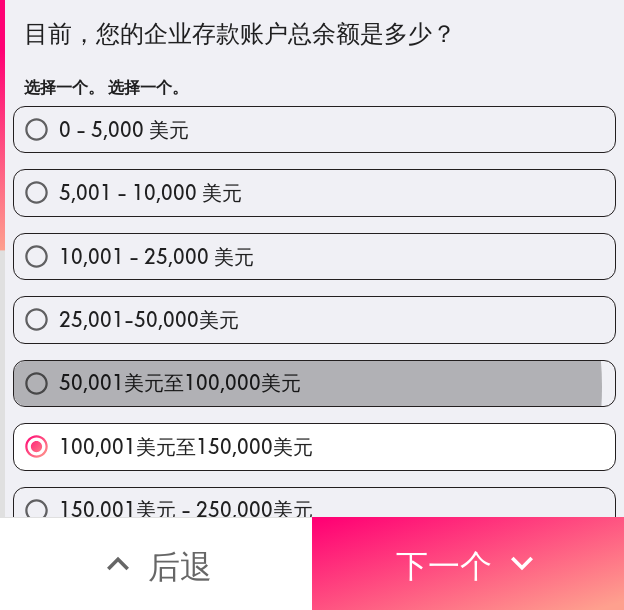 click on "50,001美元至100,000美元" at bounding box center (314, 383) 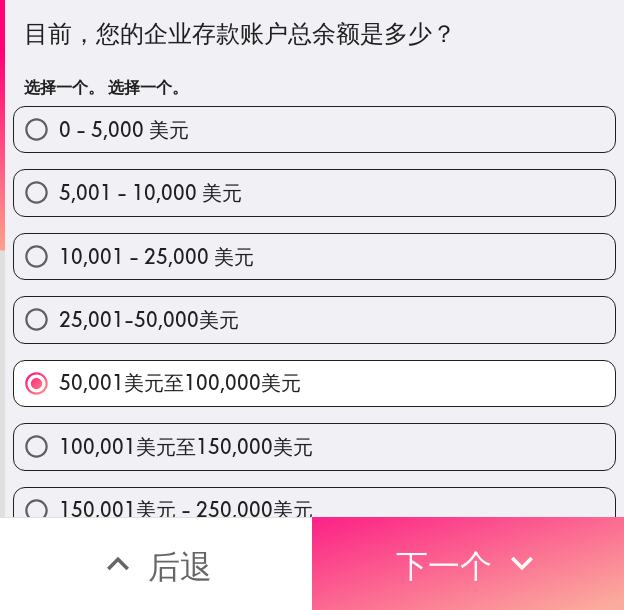 click on "下一个" at bounding box center [468, 563] 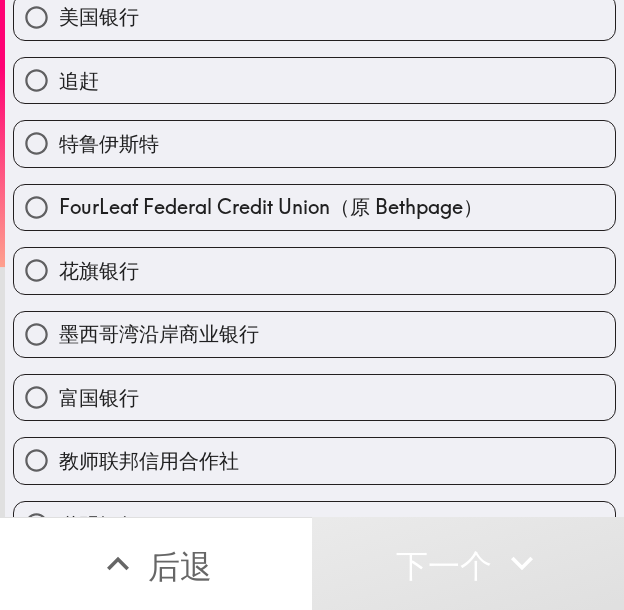 scroll, scrollTop: 500, scrollLeft: 0, axis: vertical 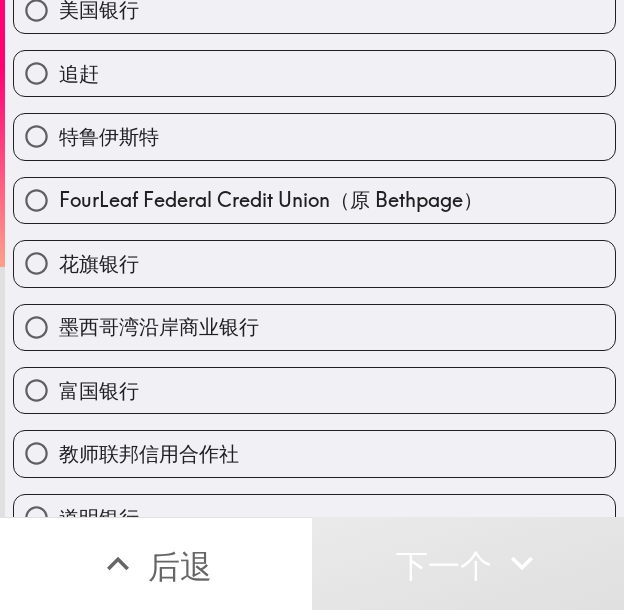 drag, startPoint x: 198, startPoint y: 272, endPoint x: 200, endPoint y: 297, distance: 25.079872 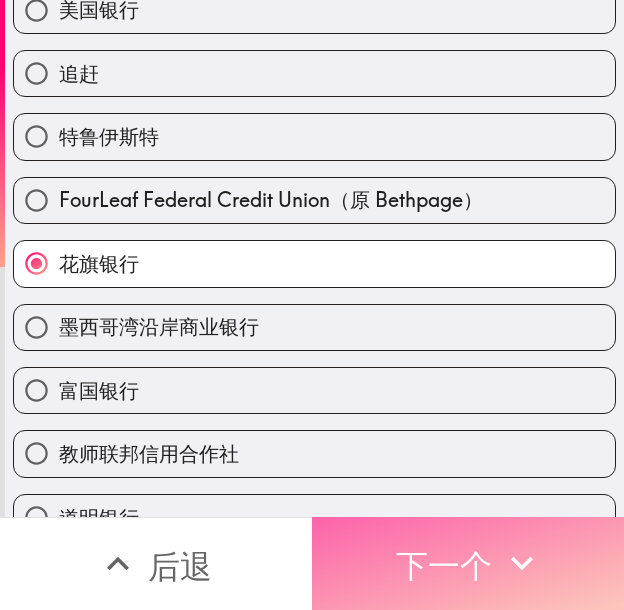 click on "下一个" at bounding box center (468, 563) 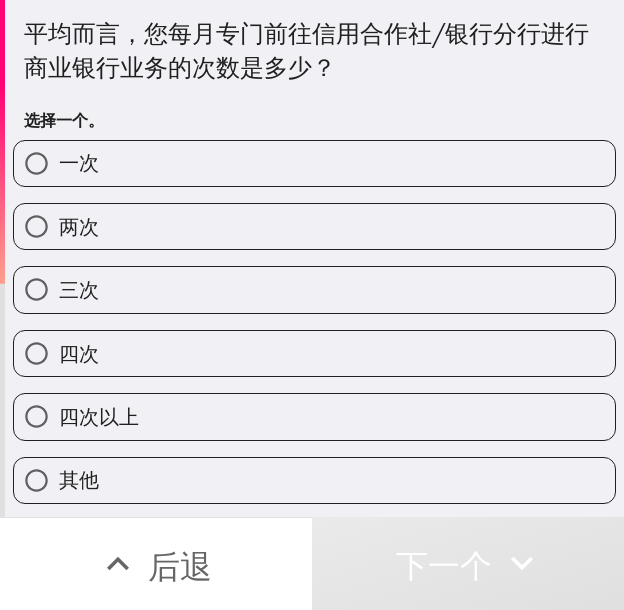 scroll, scrollTop: 2, scrollLeft: 0, axis: vertical 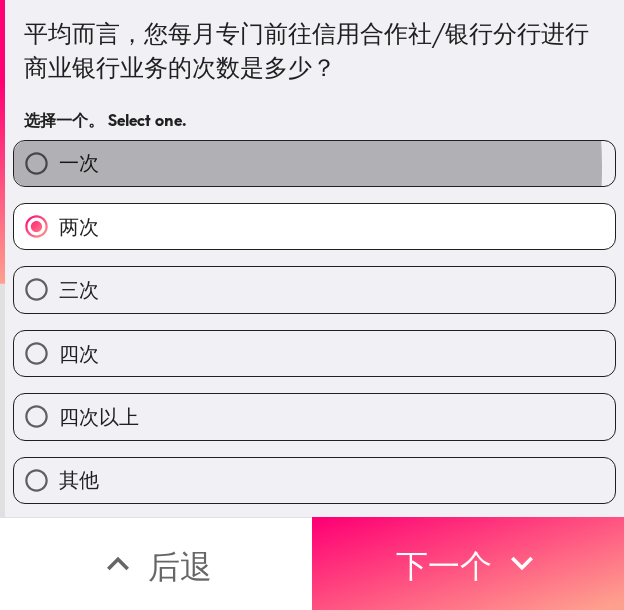 click on "一次" at bounding box center [314, 163] 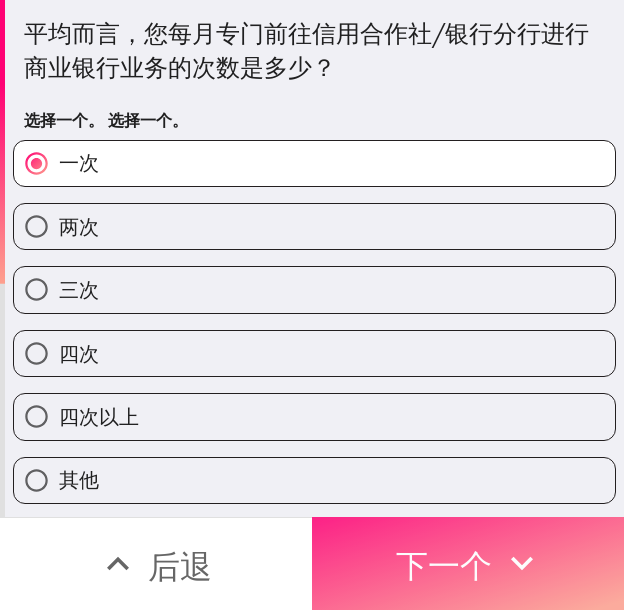 click on "下一个" at bounding box center (444, 566) 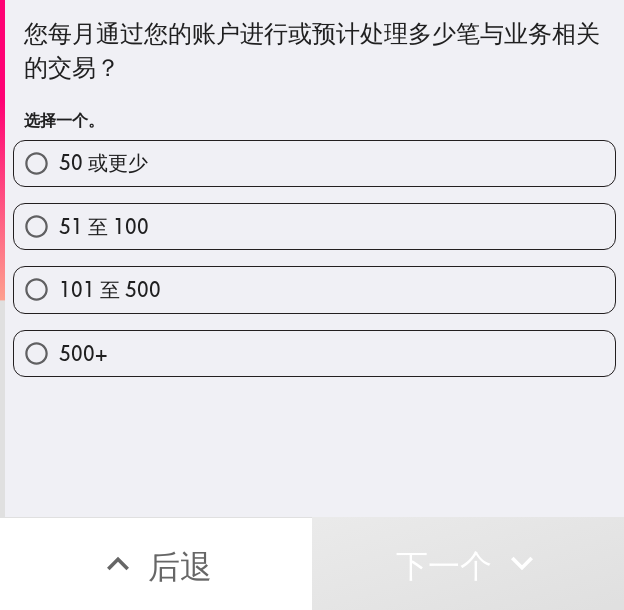 click on "101 至 500" at bounding box center (314, 289) 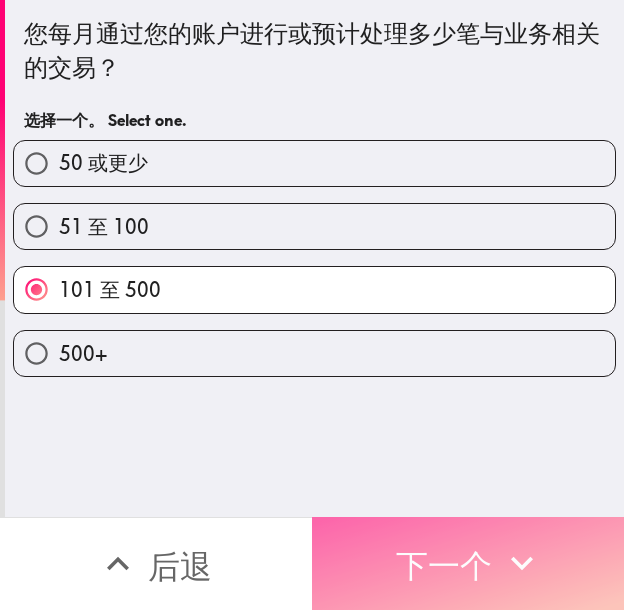 click on "下一个" at bounding box center (468, 563) 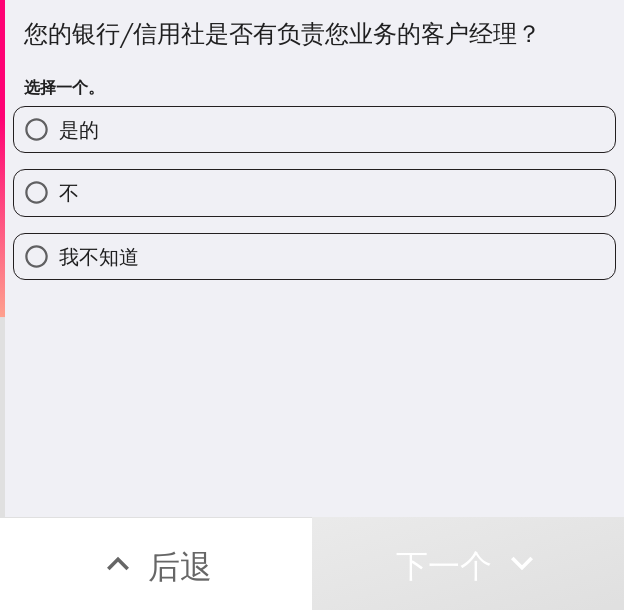 click on "是的" at bounding box center [314, 129] 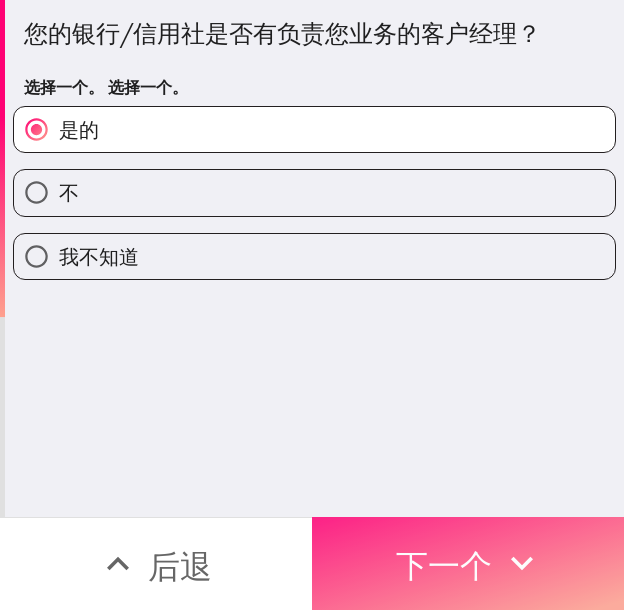 click 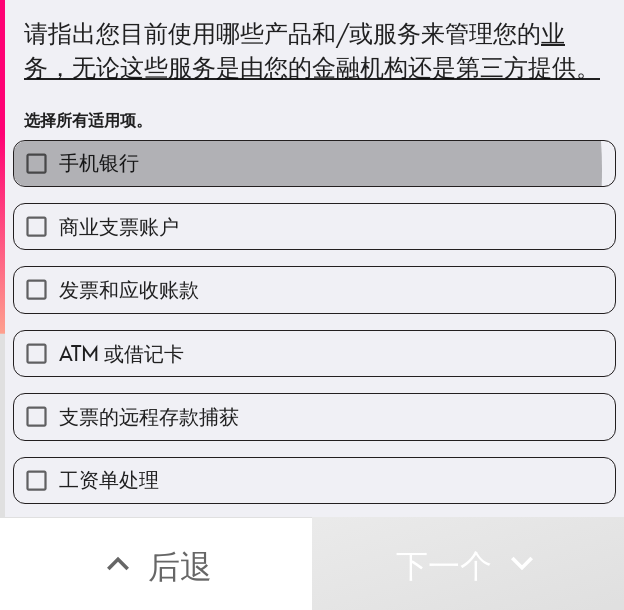 click on "手机银行" at bounding box center (314, 163) 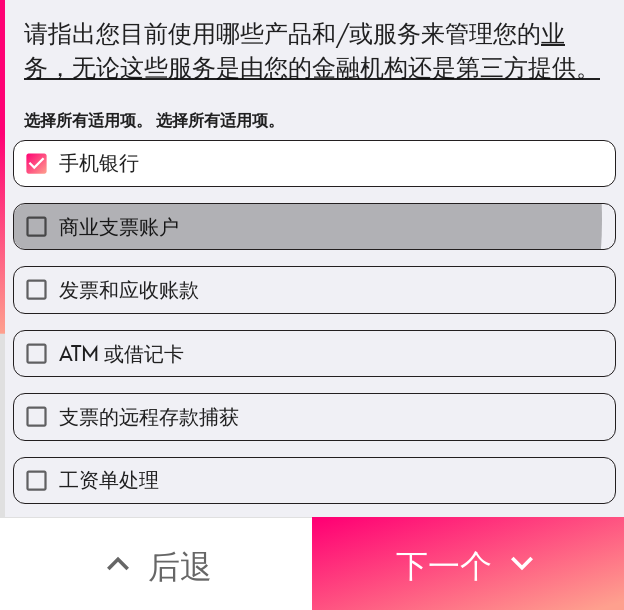 click on "商业支票账户" at bounding box center (314, 226) 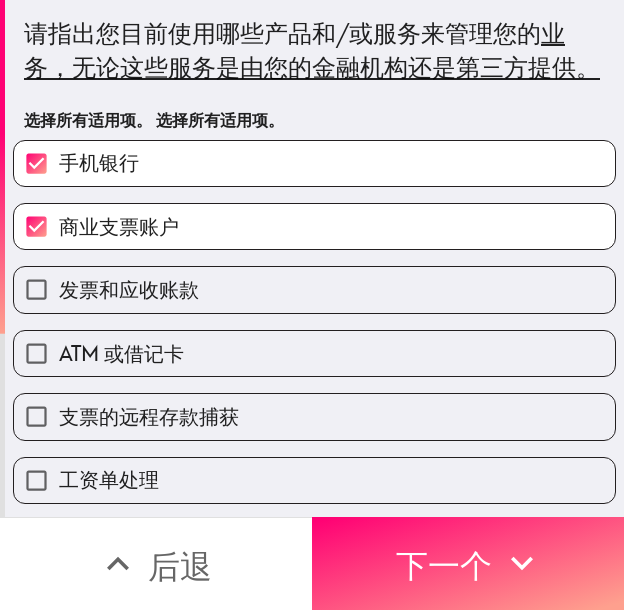 click on "ATM 或借记卡" at bounding box center (314, 353) 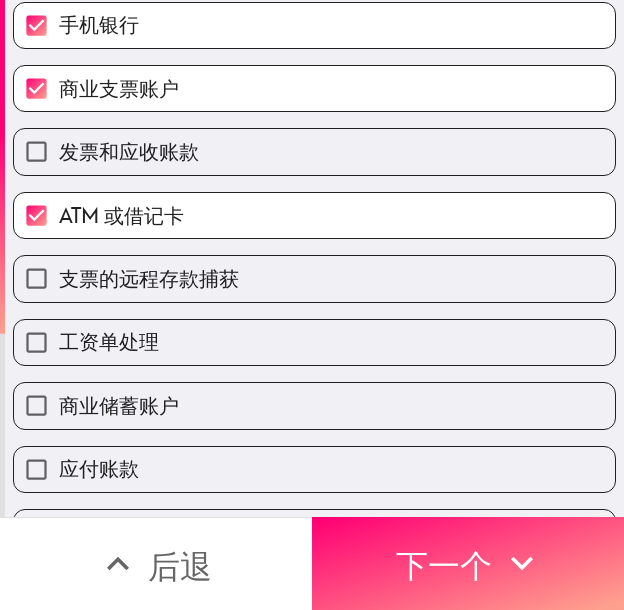 scroll, scrollTop: 200, scrollLeft: 0, axis: vertical 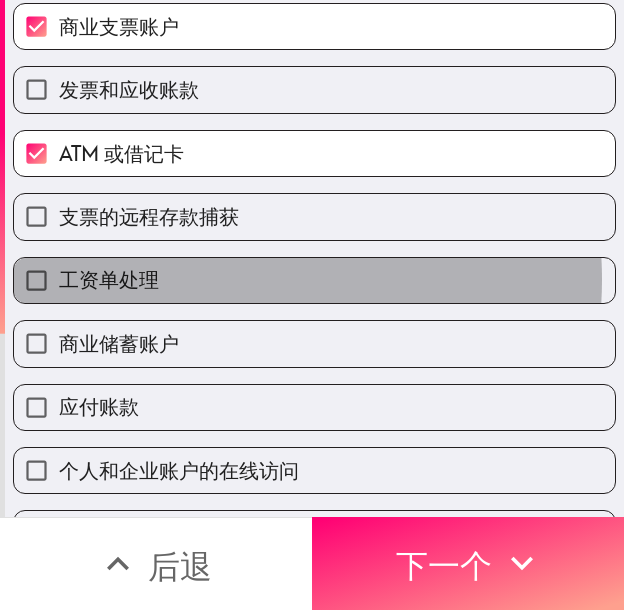 click on "工资单处理" at bounding box center [314, 280] 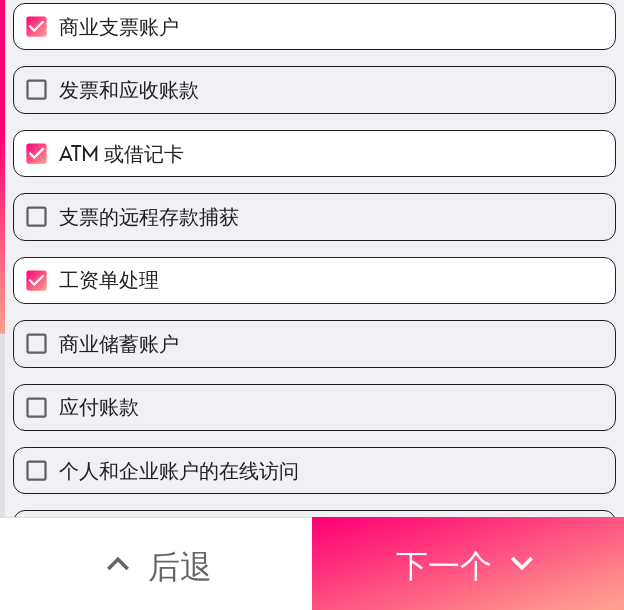 click on "商业储蓄账户" at bounding box center (314, 343) 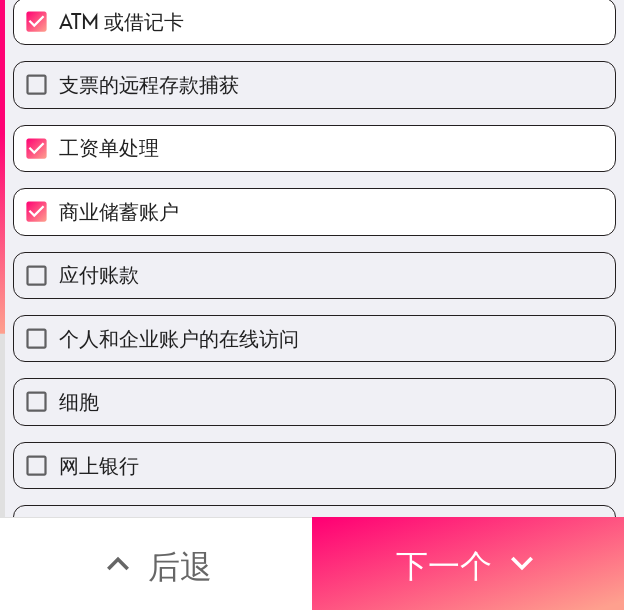 scroll, scrollTop: 400, scrollLeft: 0, axis: vertical 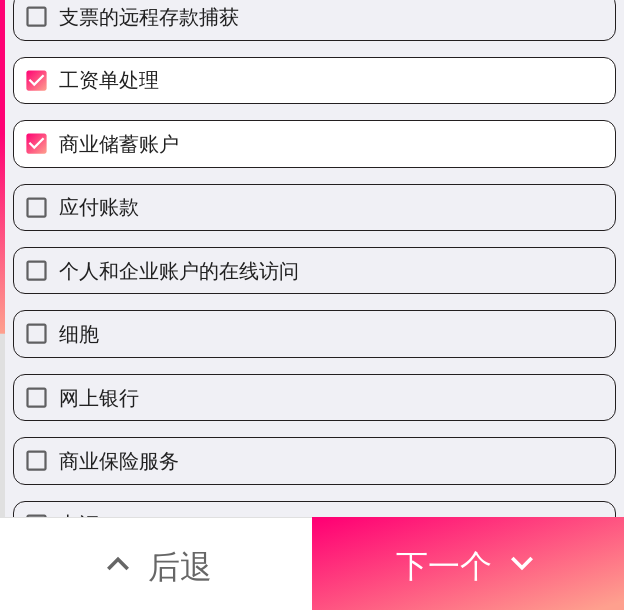 click on "个人和企业账户的在线访问" at bounding box center [179, 270] 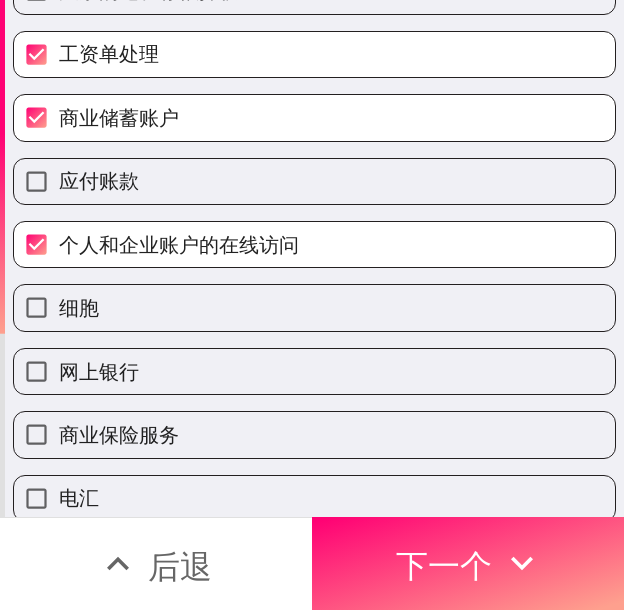 scroll, scrollTop: 500, scrollLeft: 0, axis: vertical 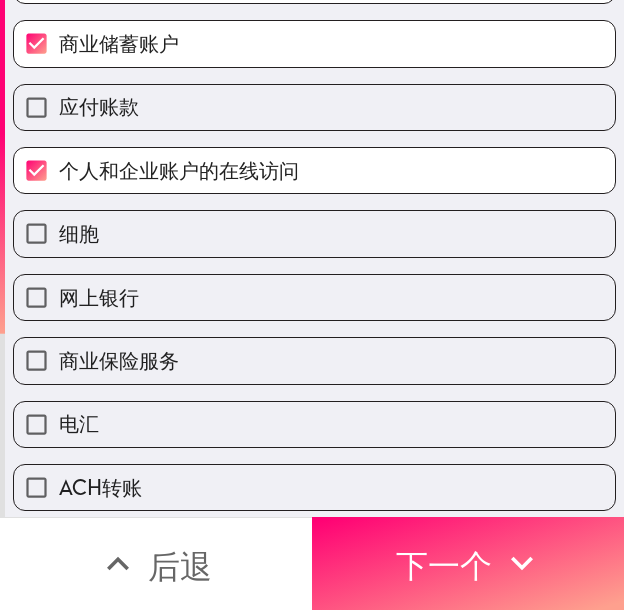 click on "网上银行" at bounding box center (314, 297) 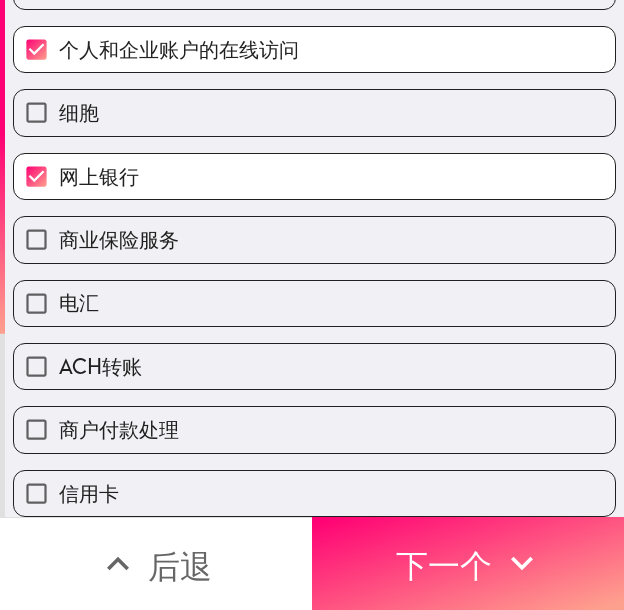 scroll, scrollTop: 670, scrollLeft: 0, axis: vertical 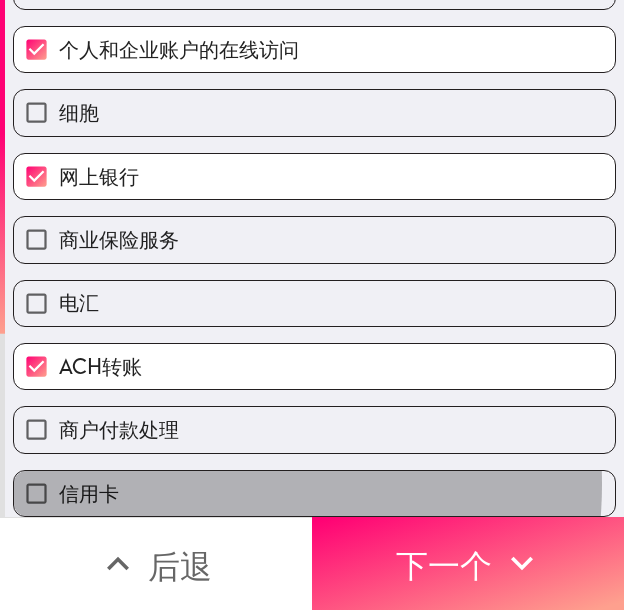 click on "信用卡" at bounding box center [314, 493] 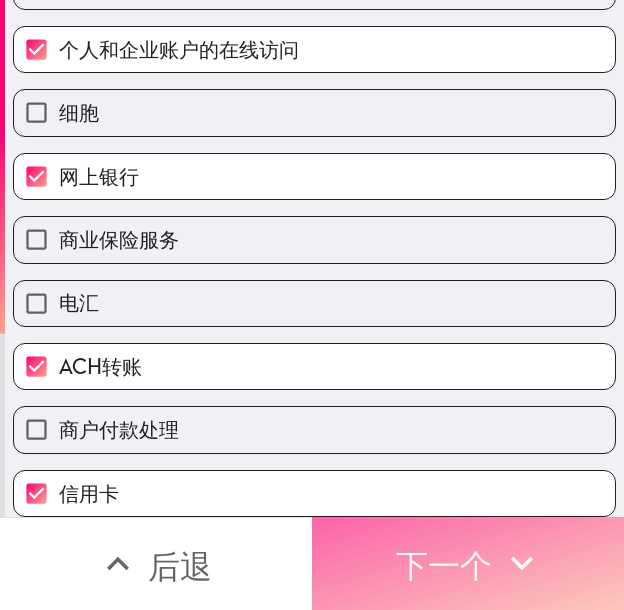 click on "下一个" at bounding box center [444, 566] 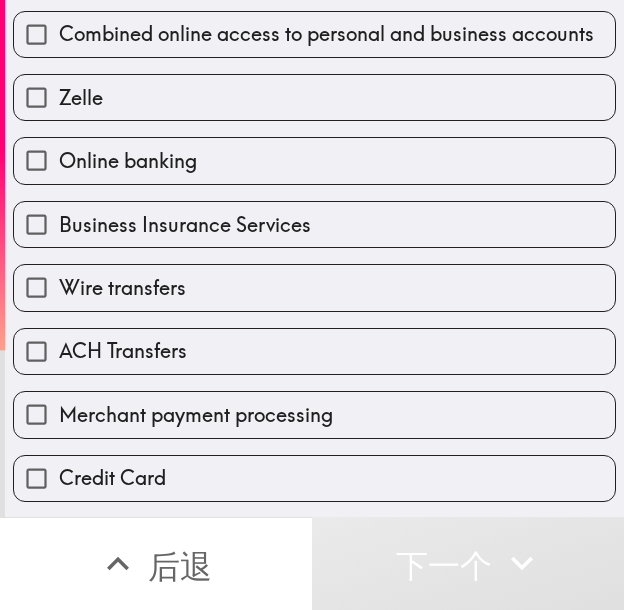 scroll, scrollTop: 636, scrollLeft: 0, axis: vertical 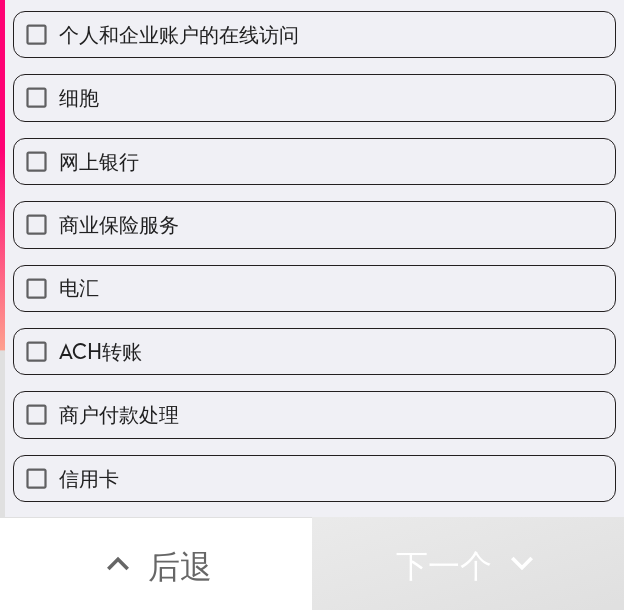 click on "细胞" at bounding box center (314, 97) 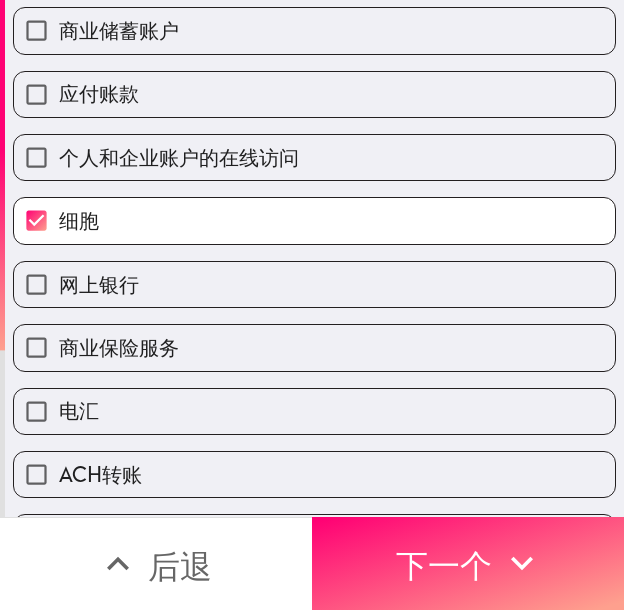 scroll, scrollTop: 600, scrollLeft: 0, axis: vertical 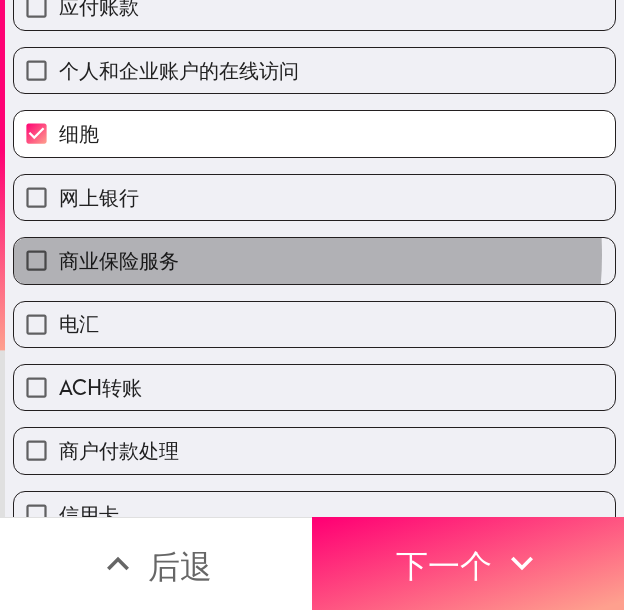 click on "商业保险服务" at bounding box center [314, 260] 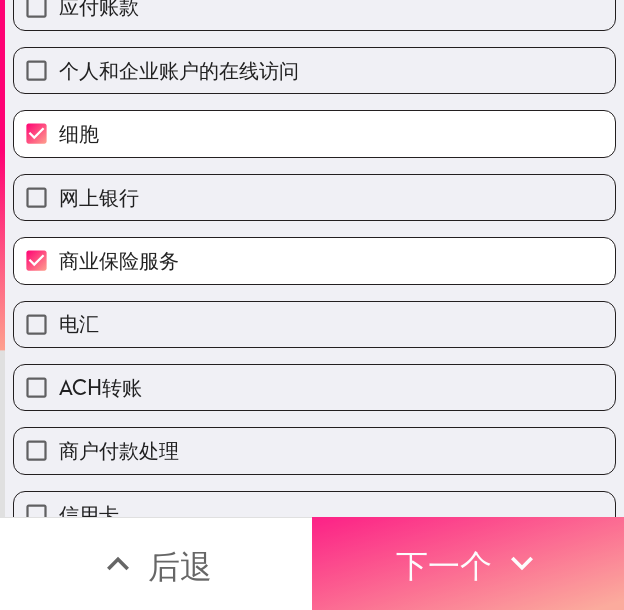 drag, startPoint x: 402, startPoint y: 559, endPoint x: 407, endPoint y: 547, distance: 13 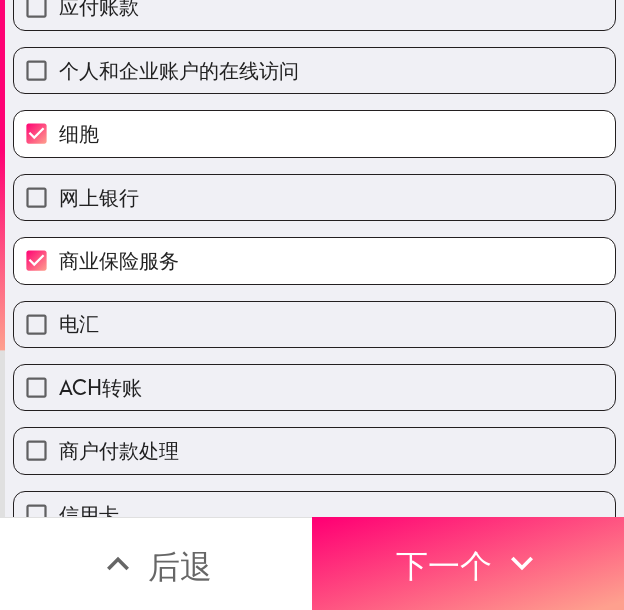 scroll, scrollTop: 0, scrollLeft: 0, axis: both 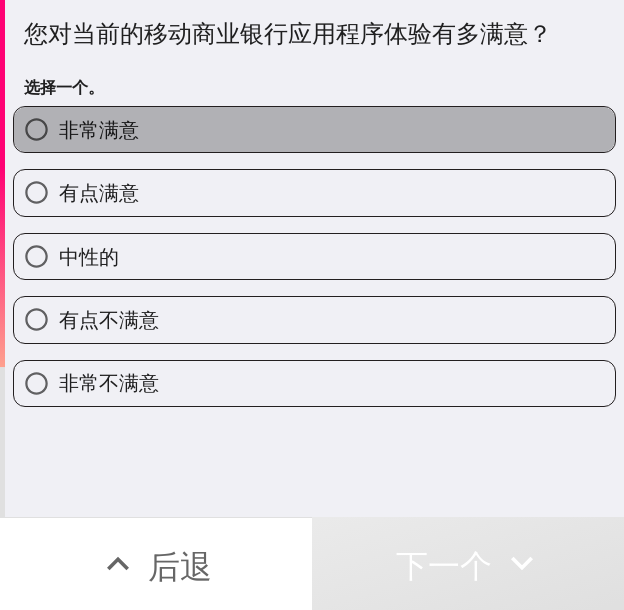 click on "非常满意" at bounding box center (314, 129) 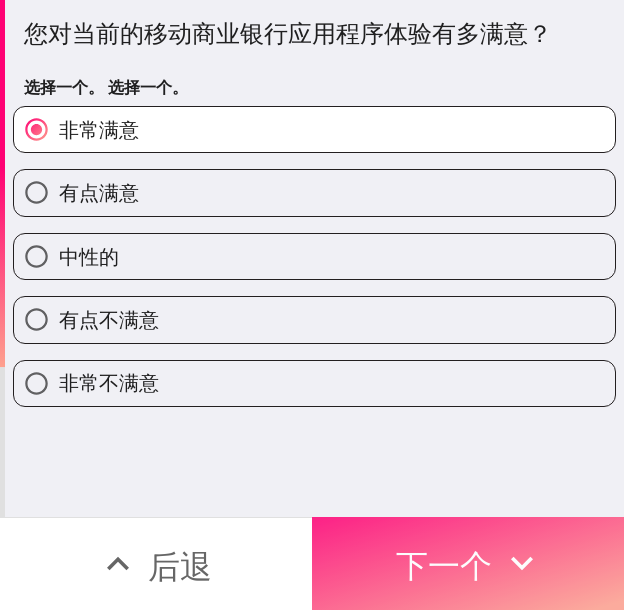 click on "下一个" at bounding box center [468, 563] 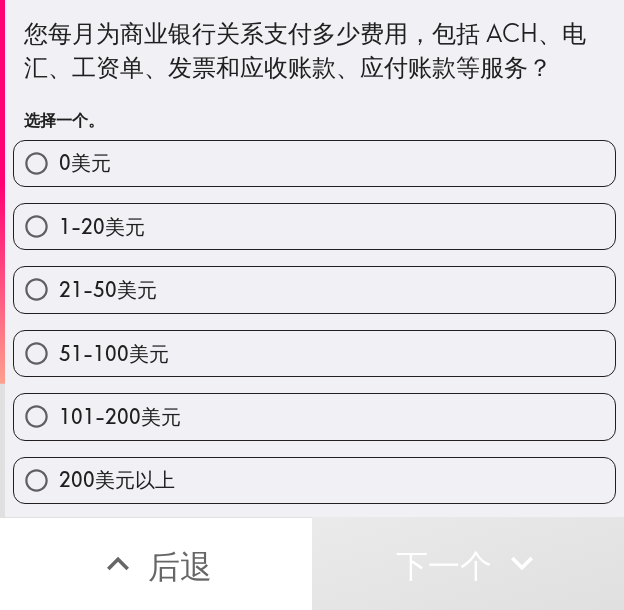 drag, startPoint x: 325, startPoint y: 410, endPoint x: 444, endPoint y: 445, distance: 124.04031 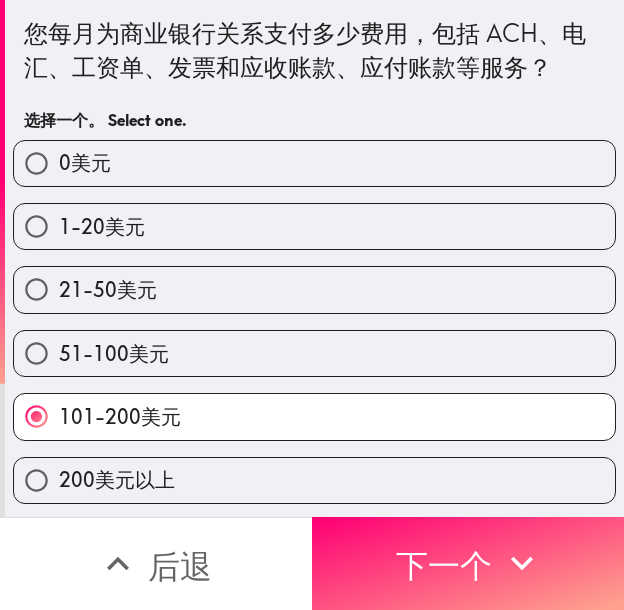 click on "200美元以上" at bounding box center [314, 480] 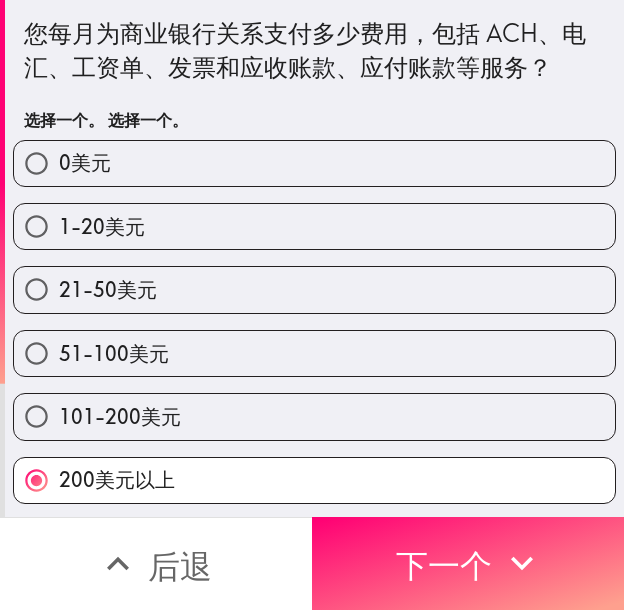 scroll, scrollTop: 2, scrollLeft: 0, axis: vertical 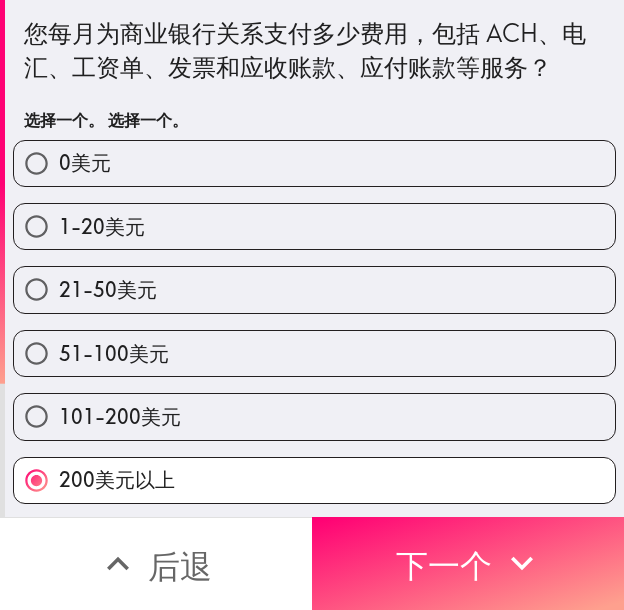 drag, startPoint x: 211, startPoint y: 399, endPoint x: 368, endPoint y: 420, distance: 158.39824 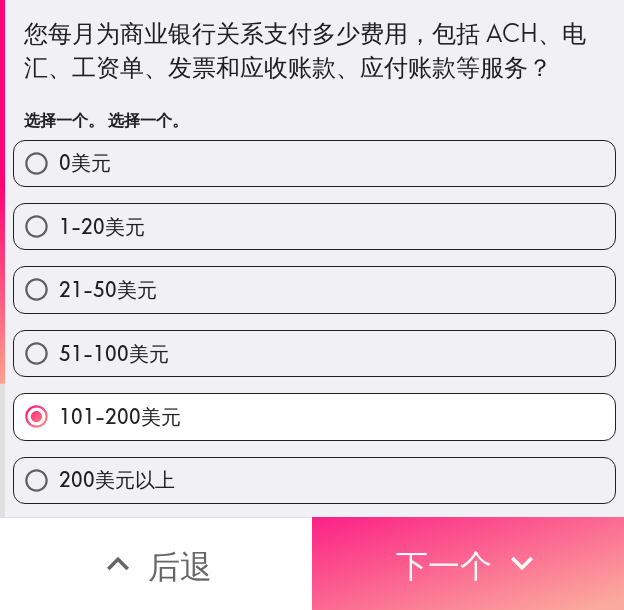 click on "下一个" at bounding box center [444, 566] 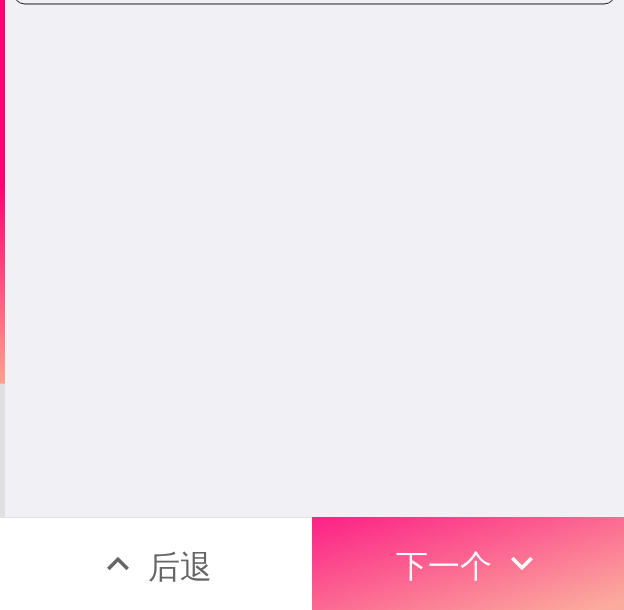 scroll, scrollTop: 0, scrollLeft: 0, axis: both 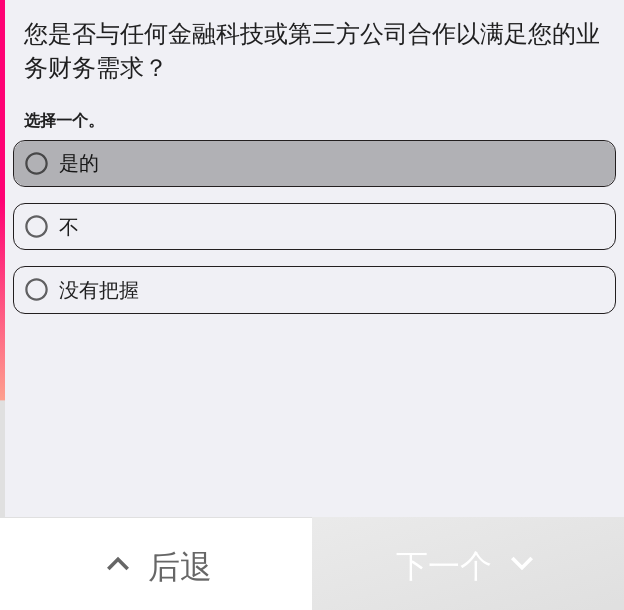 click on "是的" at bounding box center (314, 163) 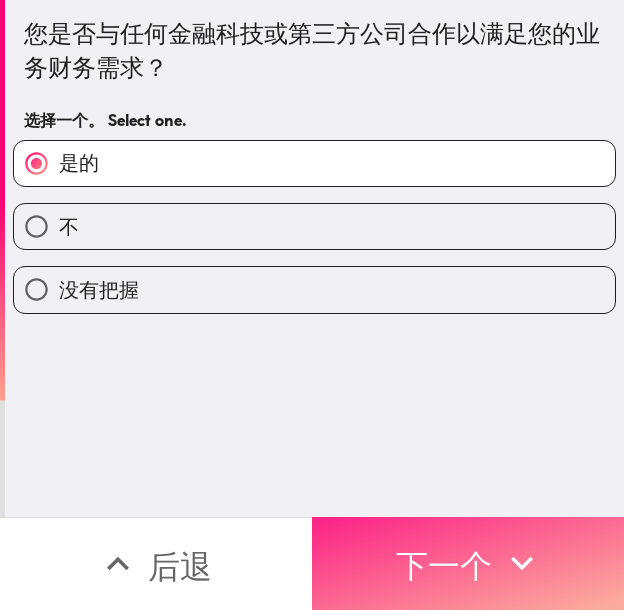 click on "下一个" at bounding box center [444, 566] 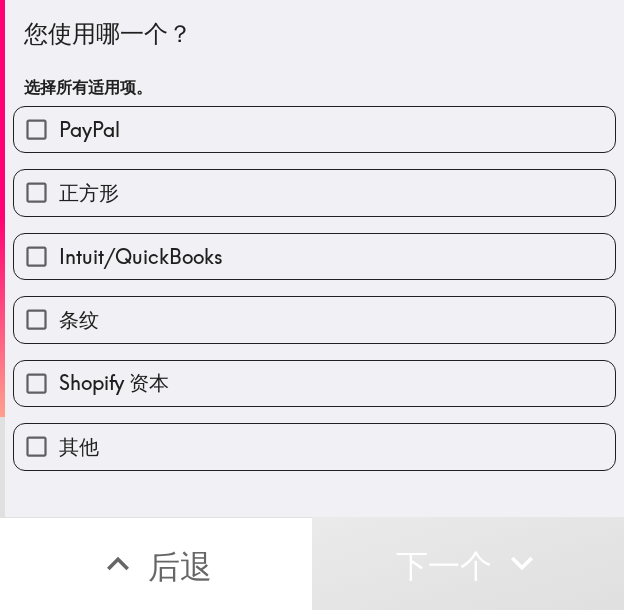 click on "Intuit/QuickBooks" at bounding box center [141, 256] 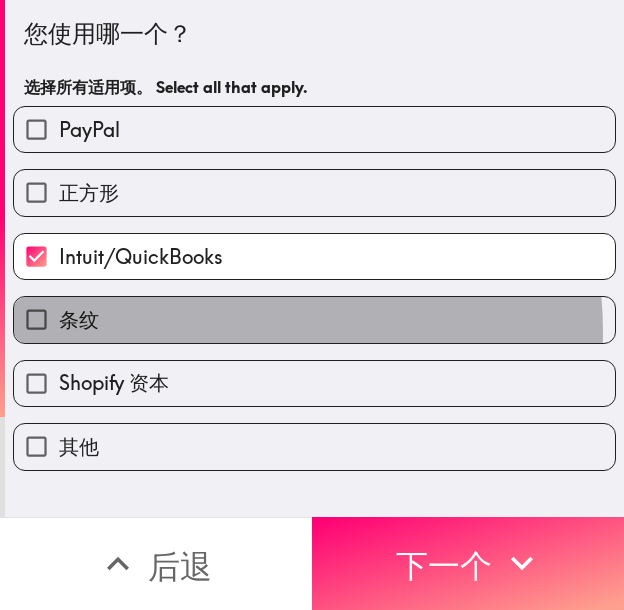 click on "条纹" at bounding box center [314, 319] 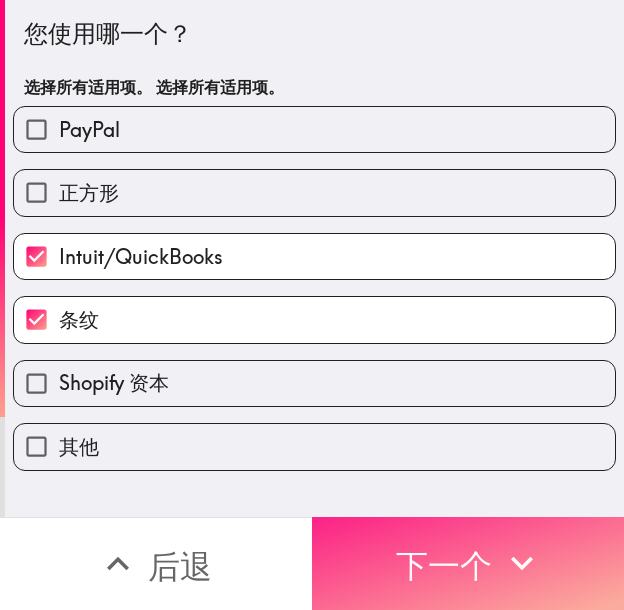 click on "下一个" at bounding box center [468, 563] 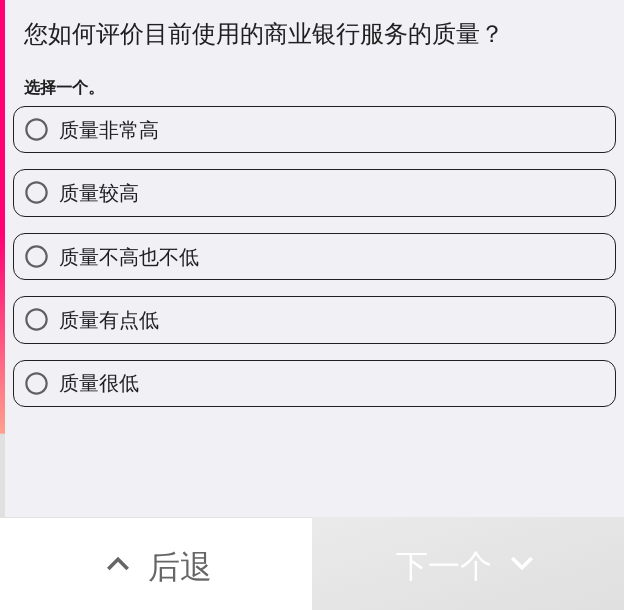 drag, startPoint x: 293, startPoint y: 124, endPoint x: 308, endPoint y: 161, distance: 39.92493 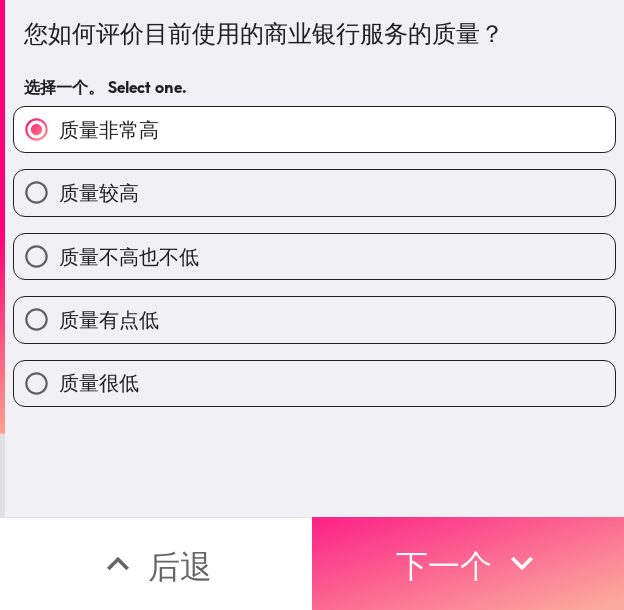 click on "下一个" at bounding box center (444, 566) 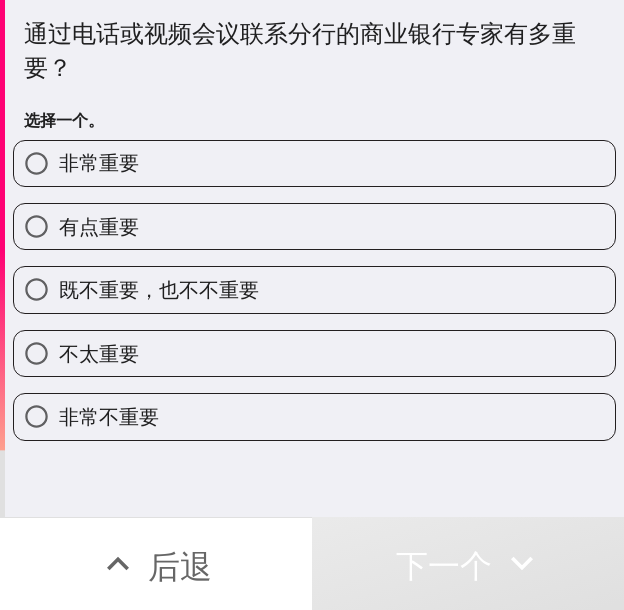 click on "非常重要" at bounding box center (314, 163) 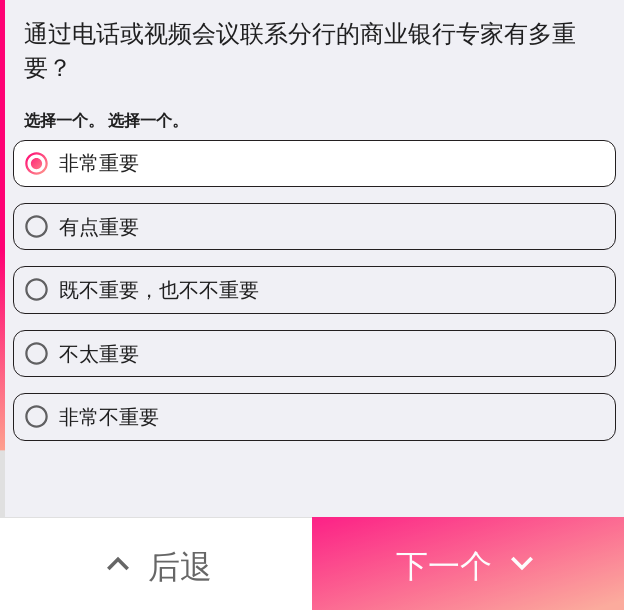 click on "下一个" at bounding box center [444, 566] 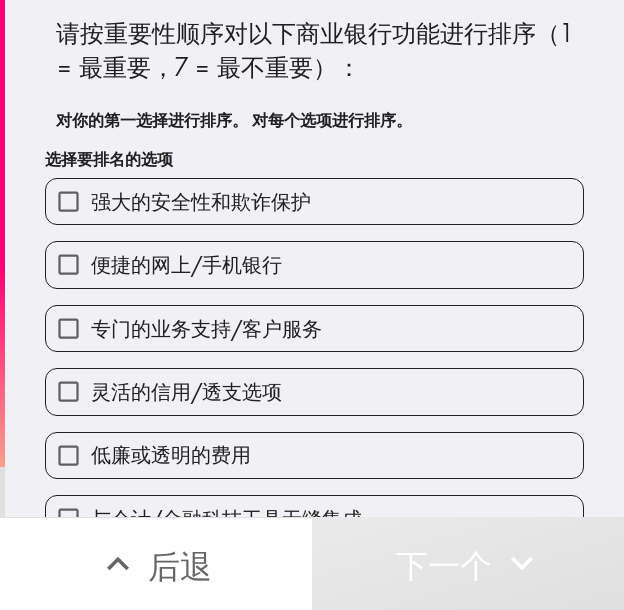click on "强大的安全性和欺诈保护" at bounding box center (314, 201) 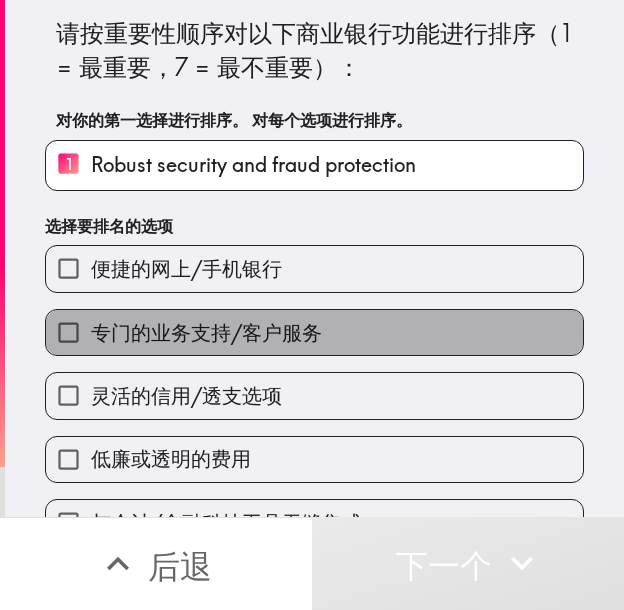 click on "专门的业务支持/客户服务" at bounding box center [314, 332] 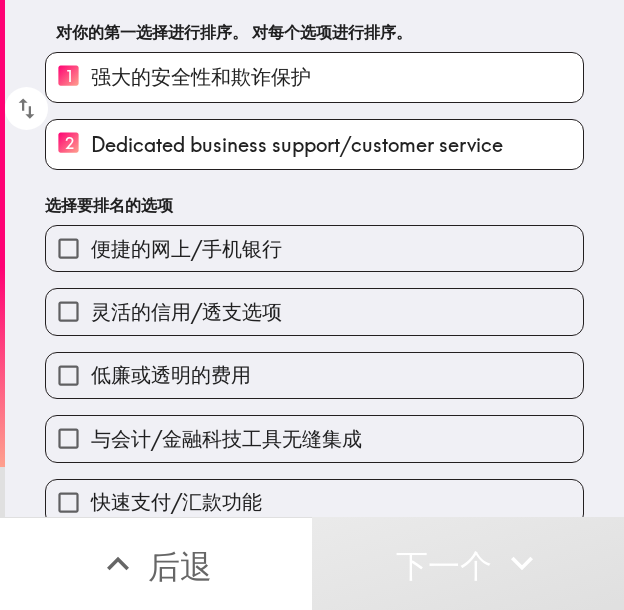 scroll, scrollTop: 112, scrollLeft: 0, axis: vertical 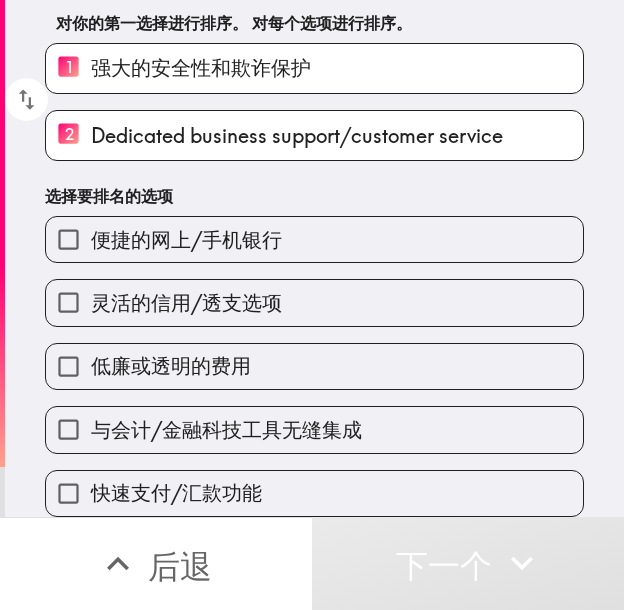 click on "与会计/金融科技工具无缝集成" at bounding box center [314, 429] 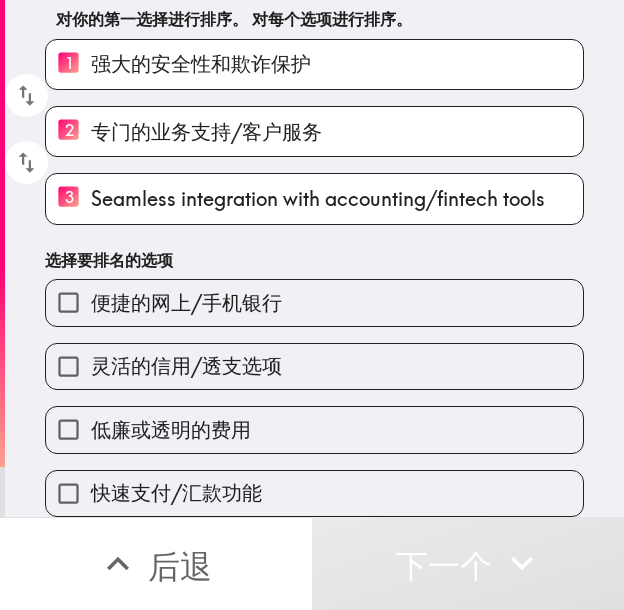 click on "便捷的网上/手机银行" at bounding box center [314, 302] 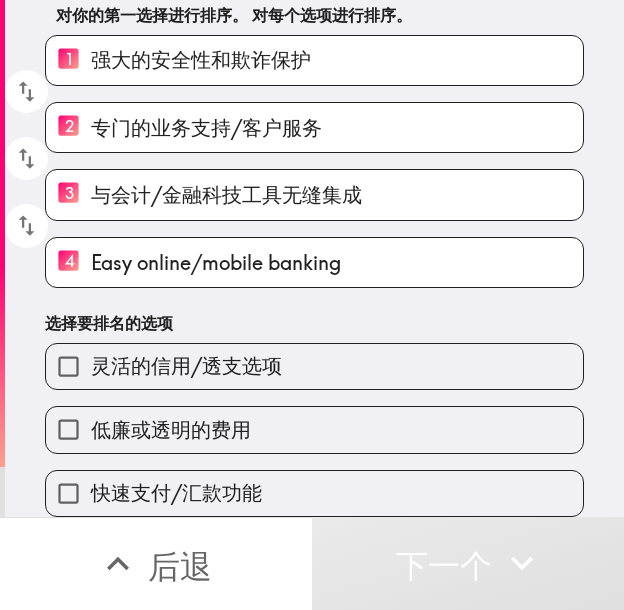 click on "低廉或透明的费用" at bounding box center [314, 429] 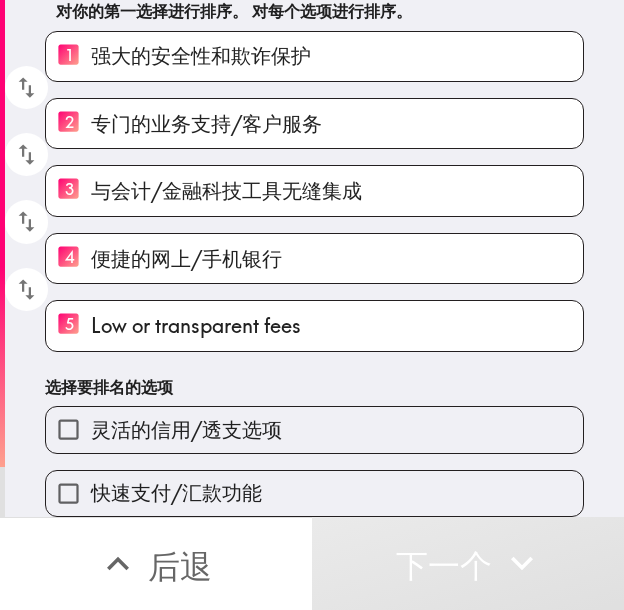 scroll, scrollTop: 124, scrollLeft: 0, axis: vertical 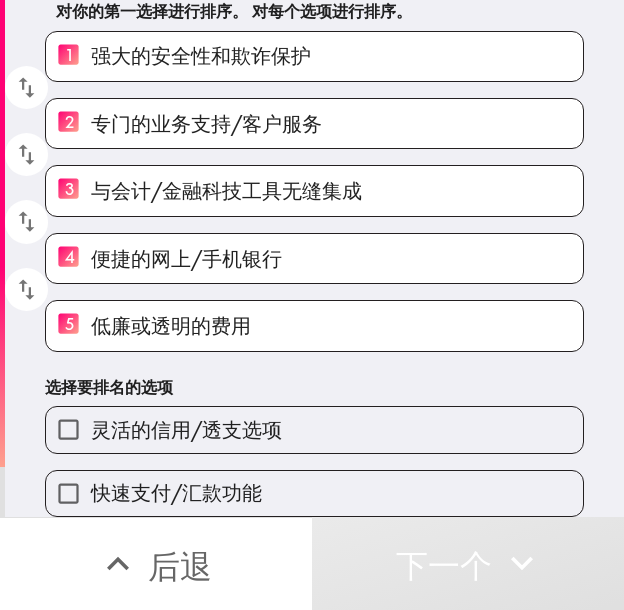 click on "快速支付/汇款功能" at bounding box center [314, 493] 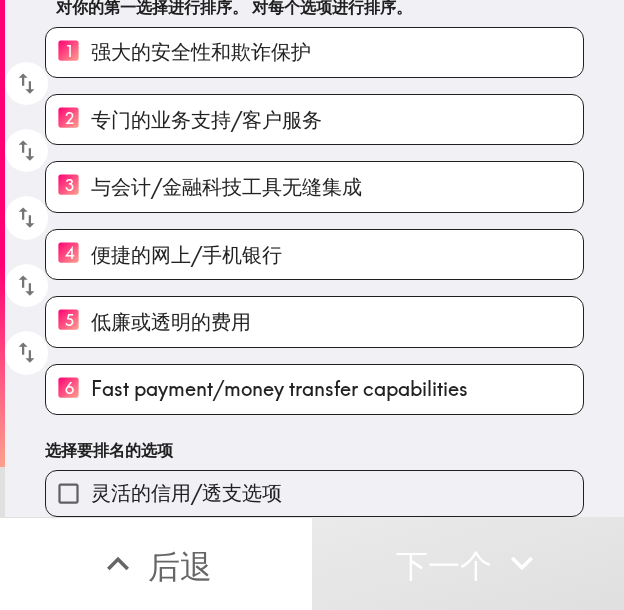 click on "灵活的信用/透支选项" at bounding box center [314, 493] 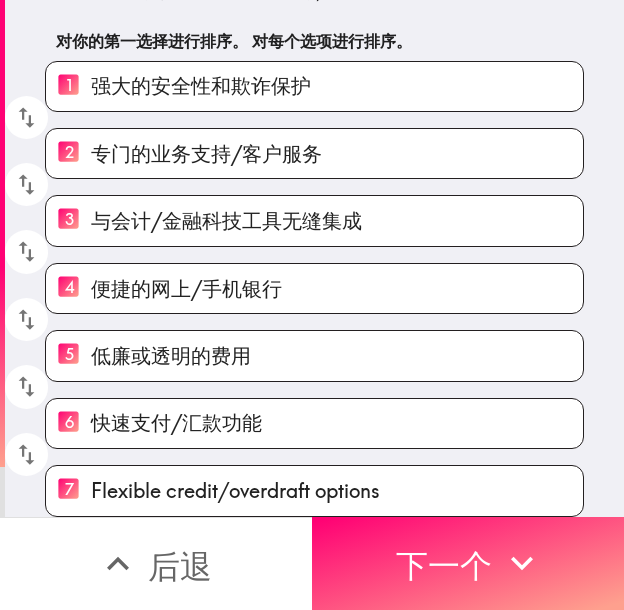 scroll, scrollTop: 94, scrollLeft: 0, axis: vertical 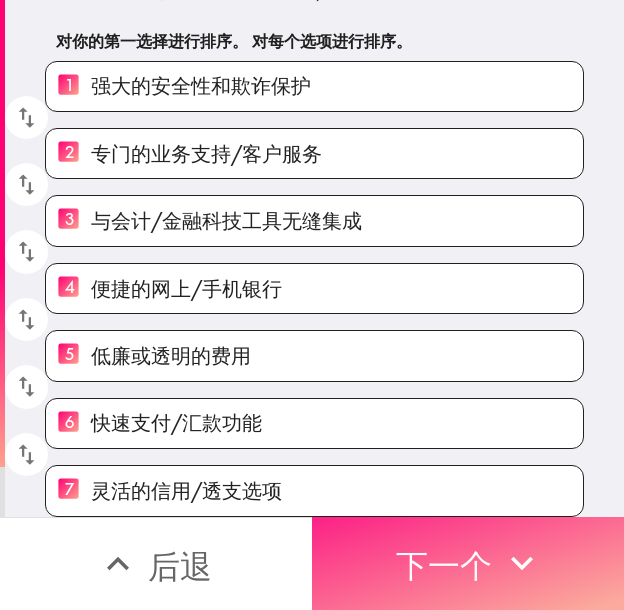 click on "下一个" at bounding box center [444, 566] 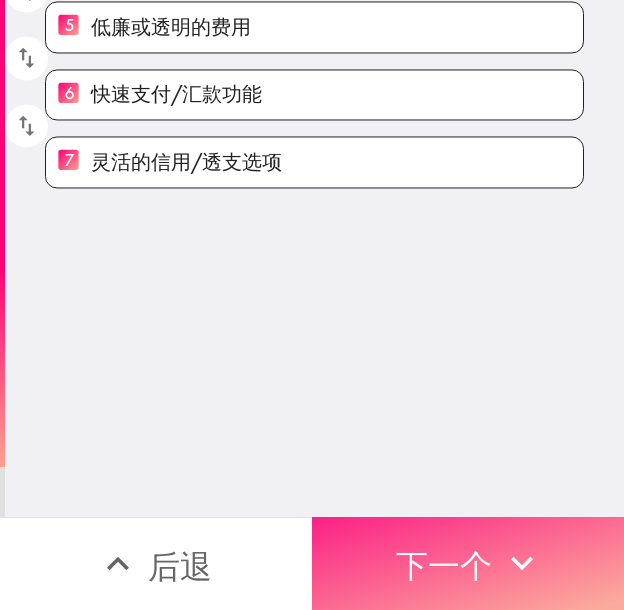 scroll, scrollTop: 0, scrollLeft: 0, axis: both 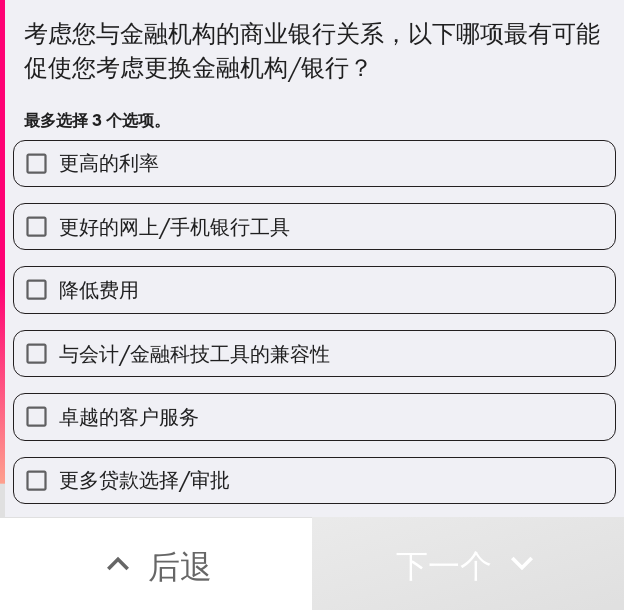 click on "卓越的客户服务" at bounding box center [314, 416] 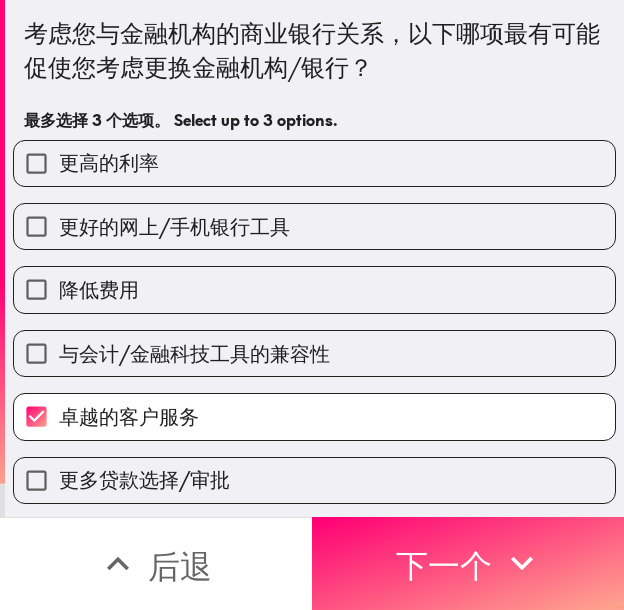 click on "降低费用" at bounding box center [314, 289] 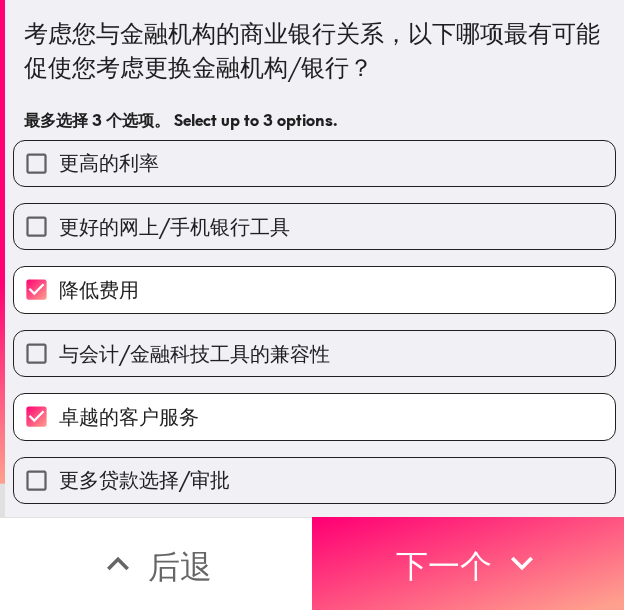 click on "更好的网上/手机银行工具" at bounding box center (314, 226) 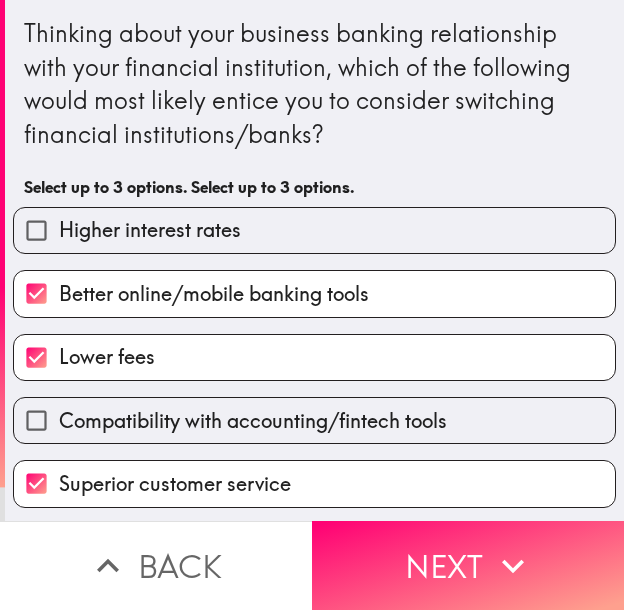 drag, startPoint x: 461, startPoint y: 562, endPoint x: 474, endPoint y: 558, distance: 13.601471 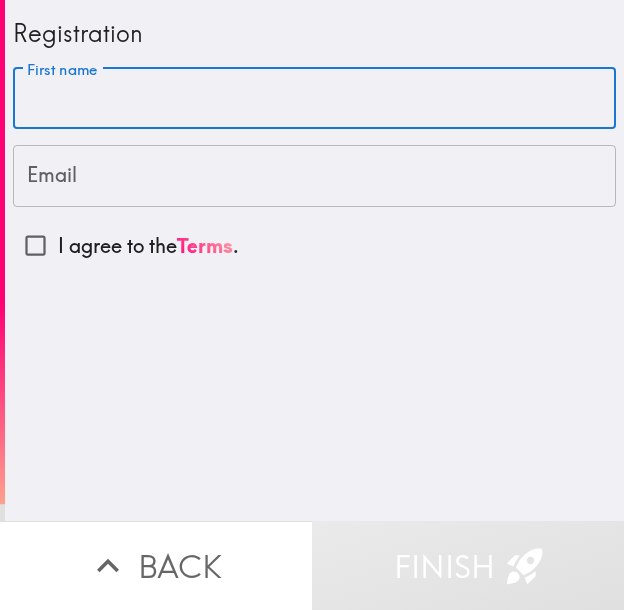 click on "First name" at bounding box center [314, 99] 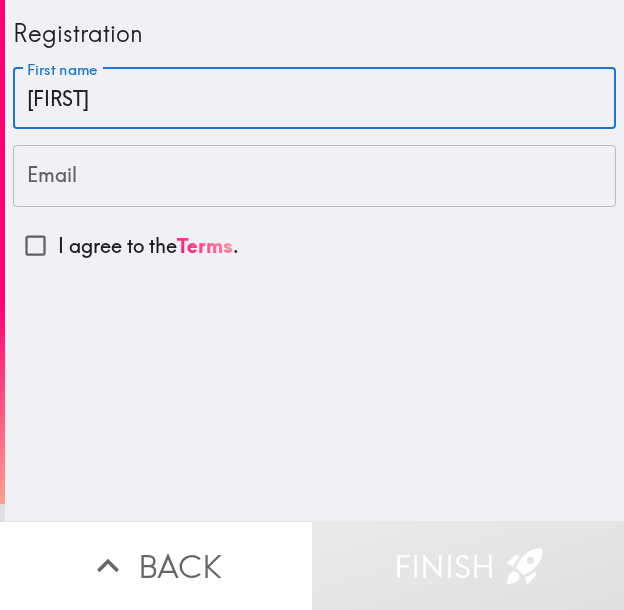 type on "[FIRST]" 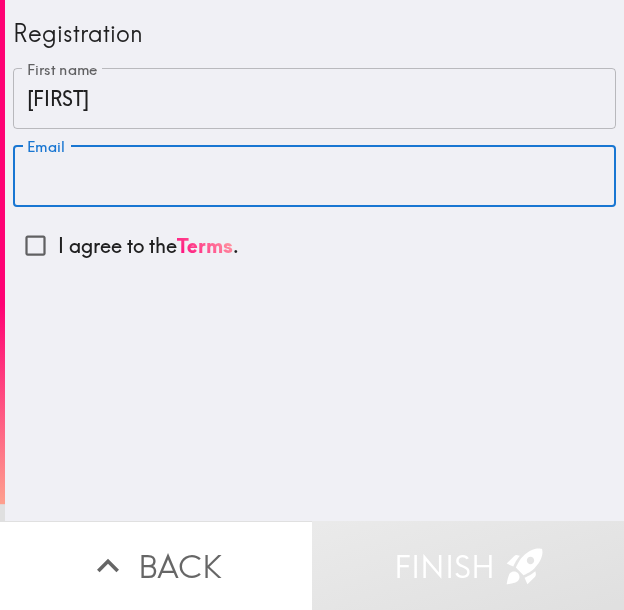 click on "Email" at bounding box center (314, 176) 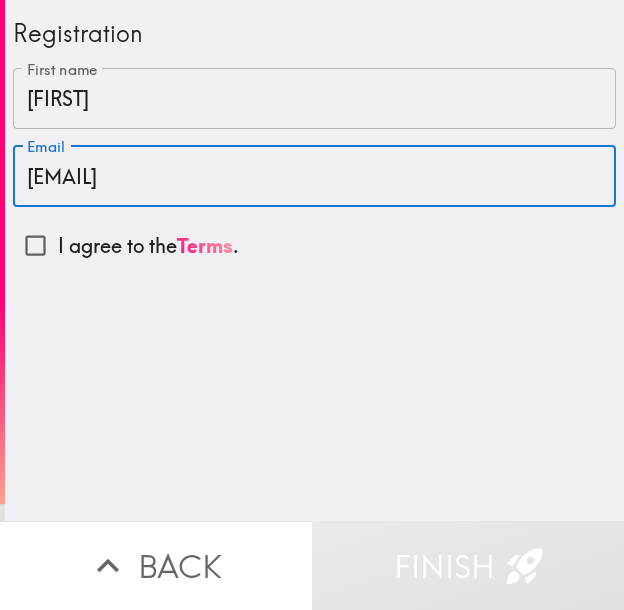 type on "[EMAIL]" 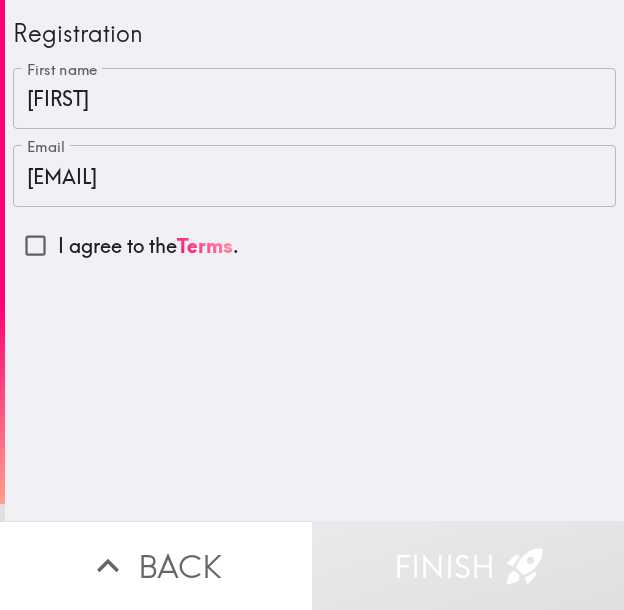 click on "I agree to the  Terms ." at bounding box center (148, 246) 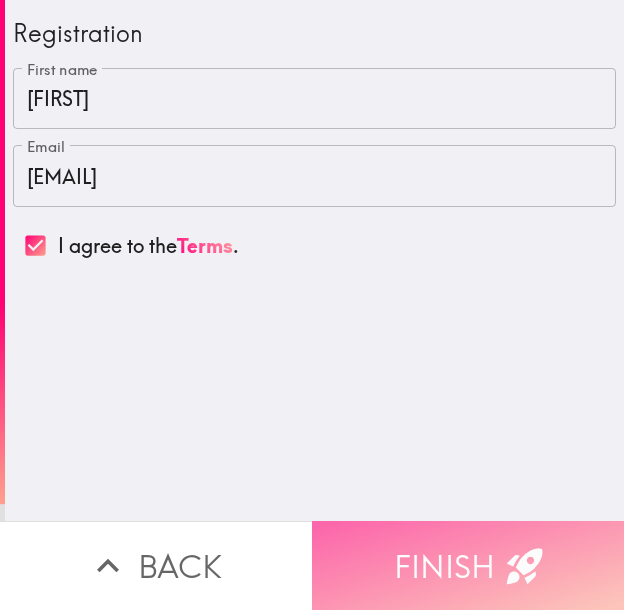 click on "Finish" at bounding box center [468, 565] 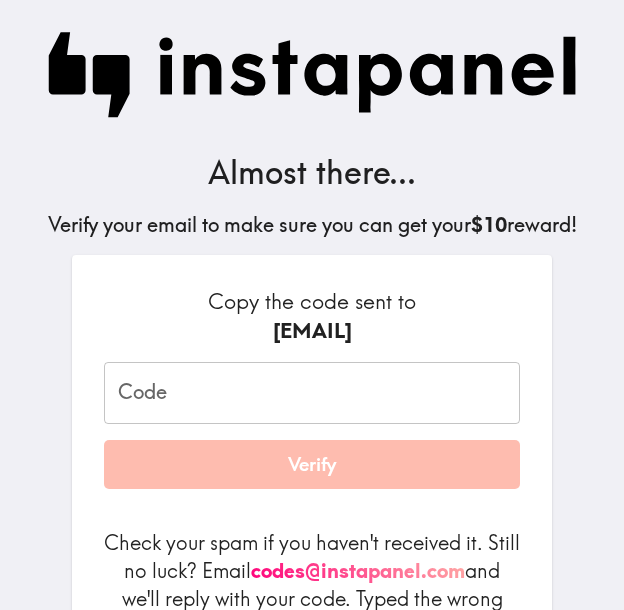 click on "Code" at bounding box center (312, 393) 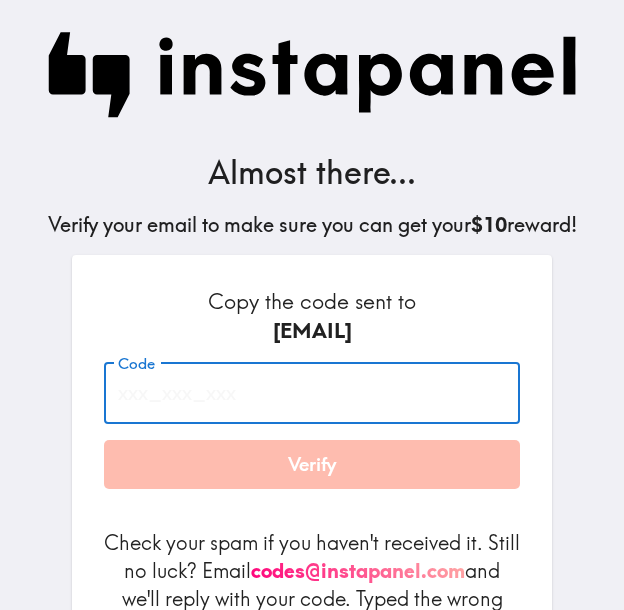 paste on "[CODE]" 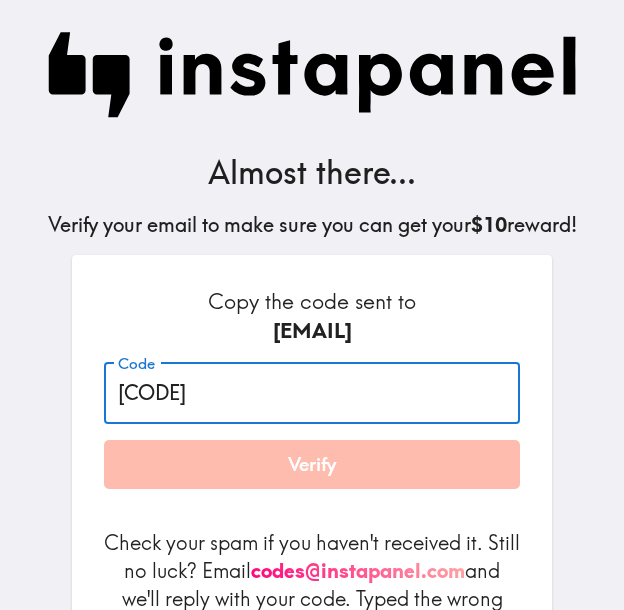 type on "[CODE]" 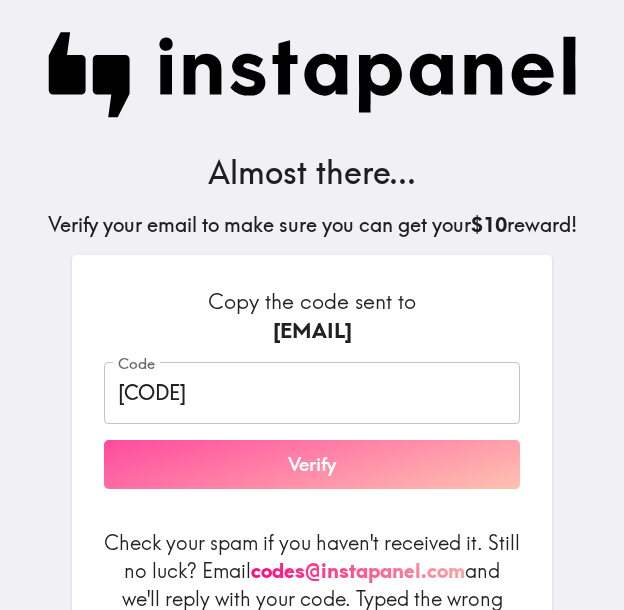 click on "Verify" at bounding box center (312, 465) 